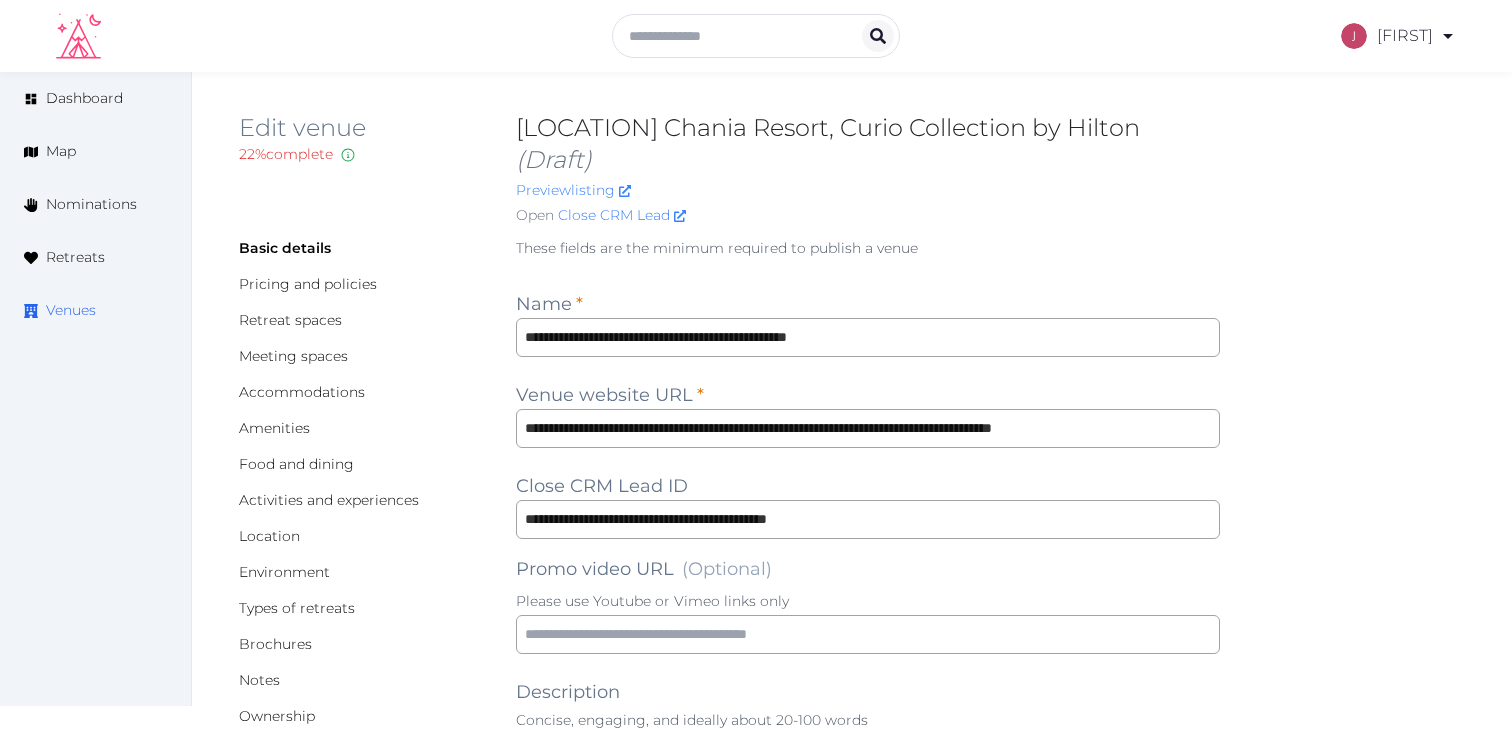 scroll, scrollTop: 0, scrollLeft: 0, axis: both 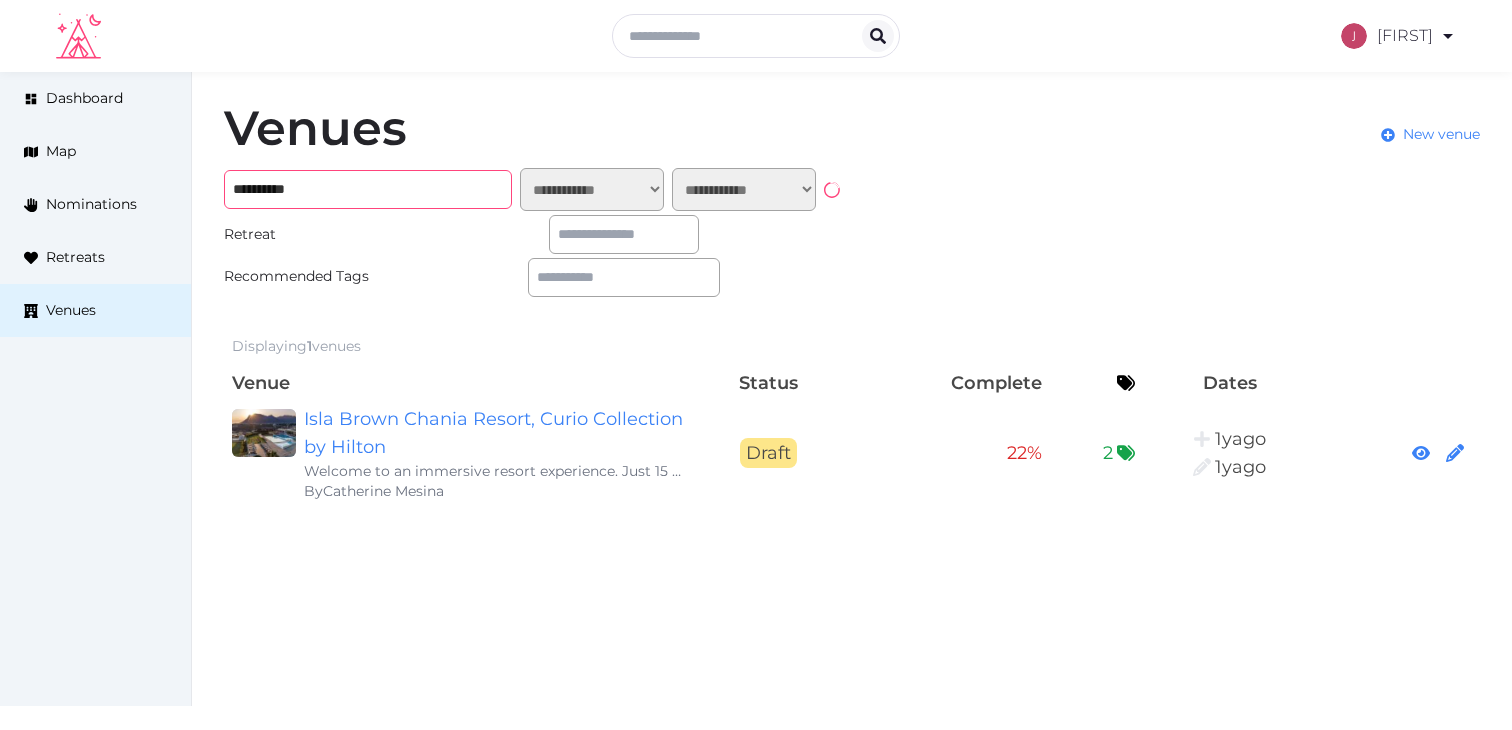 click on "**********" at bounding box center [368, 189] 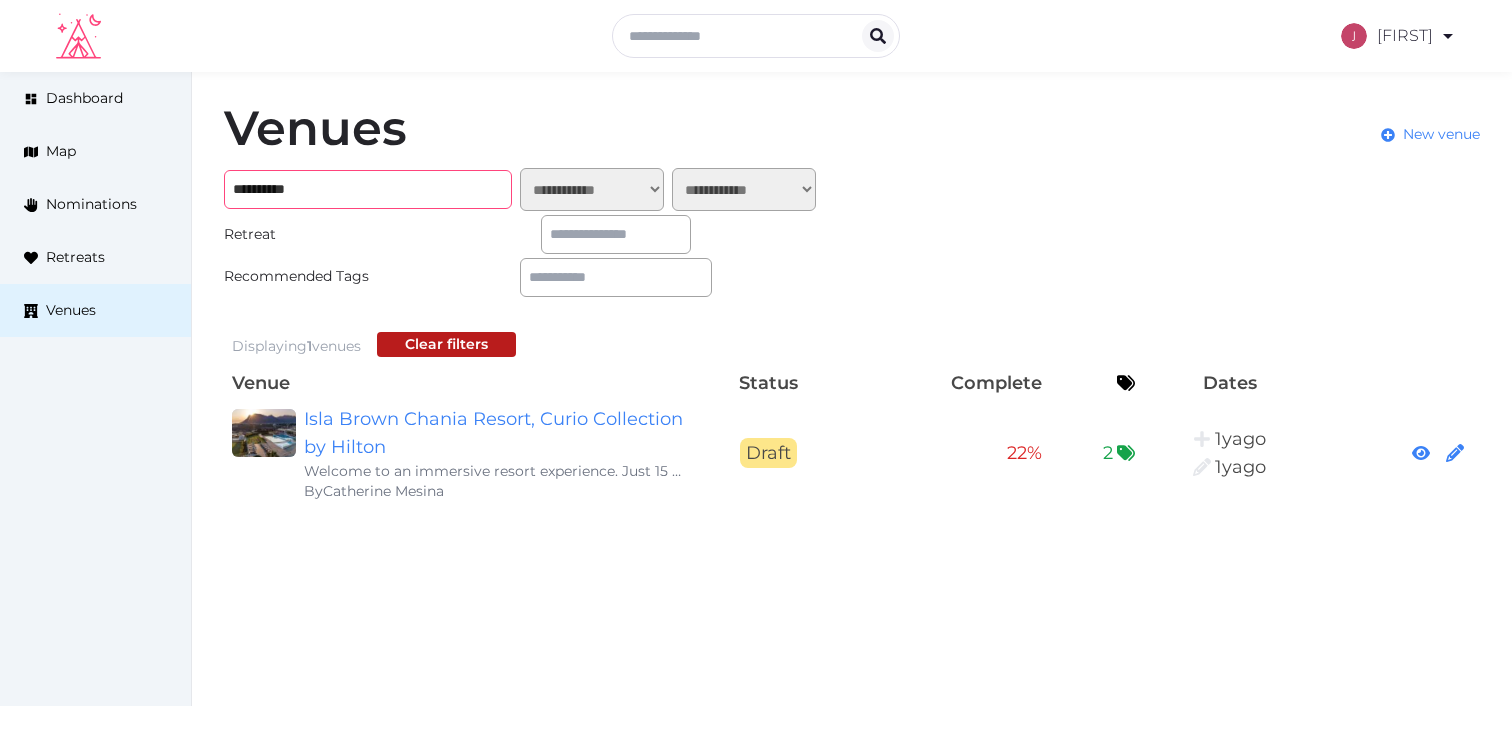 click on "**********" at bounding box center [368, 189] 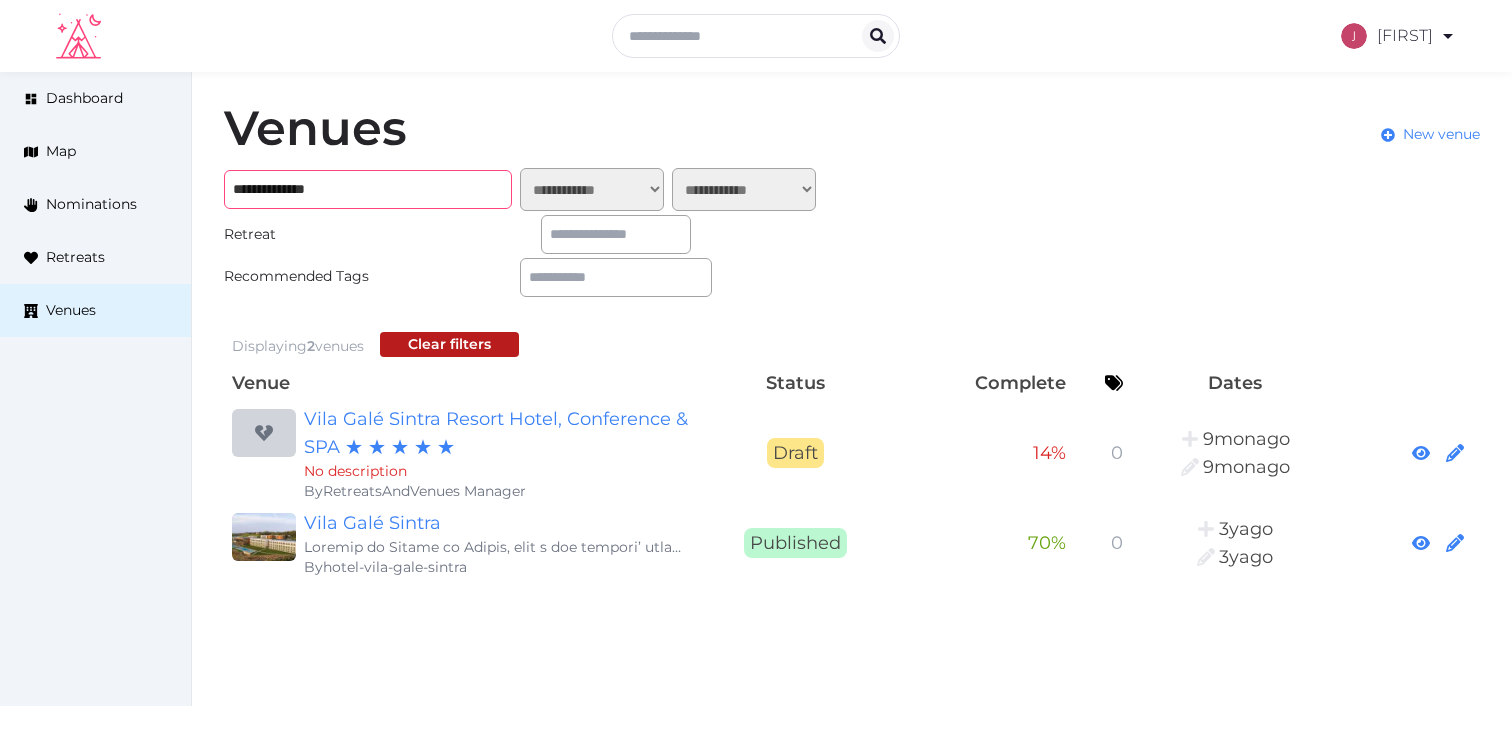 click on "**********" at bounding box center [368, 189] 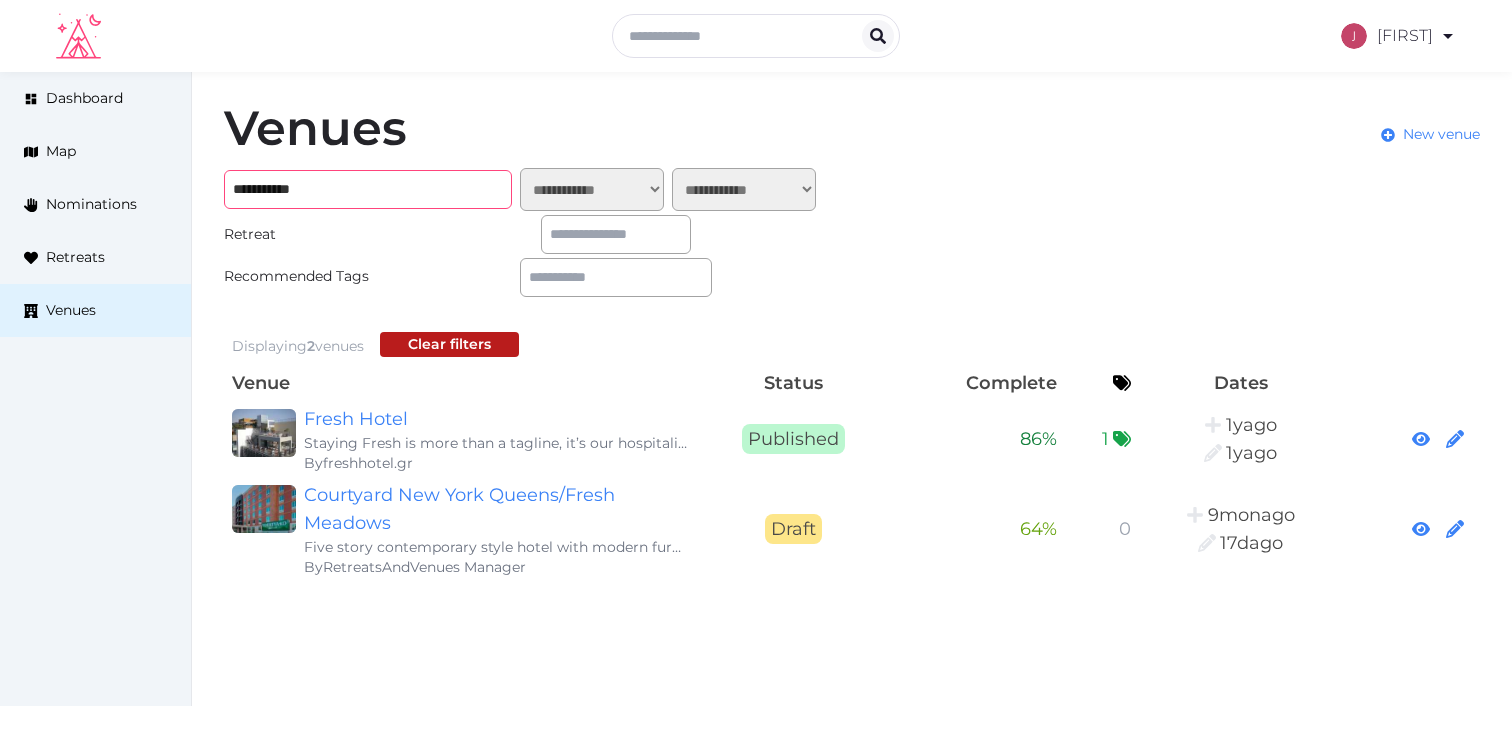 click on "**********" at bounding box center (368, 189) 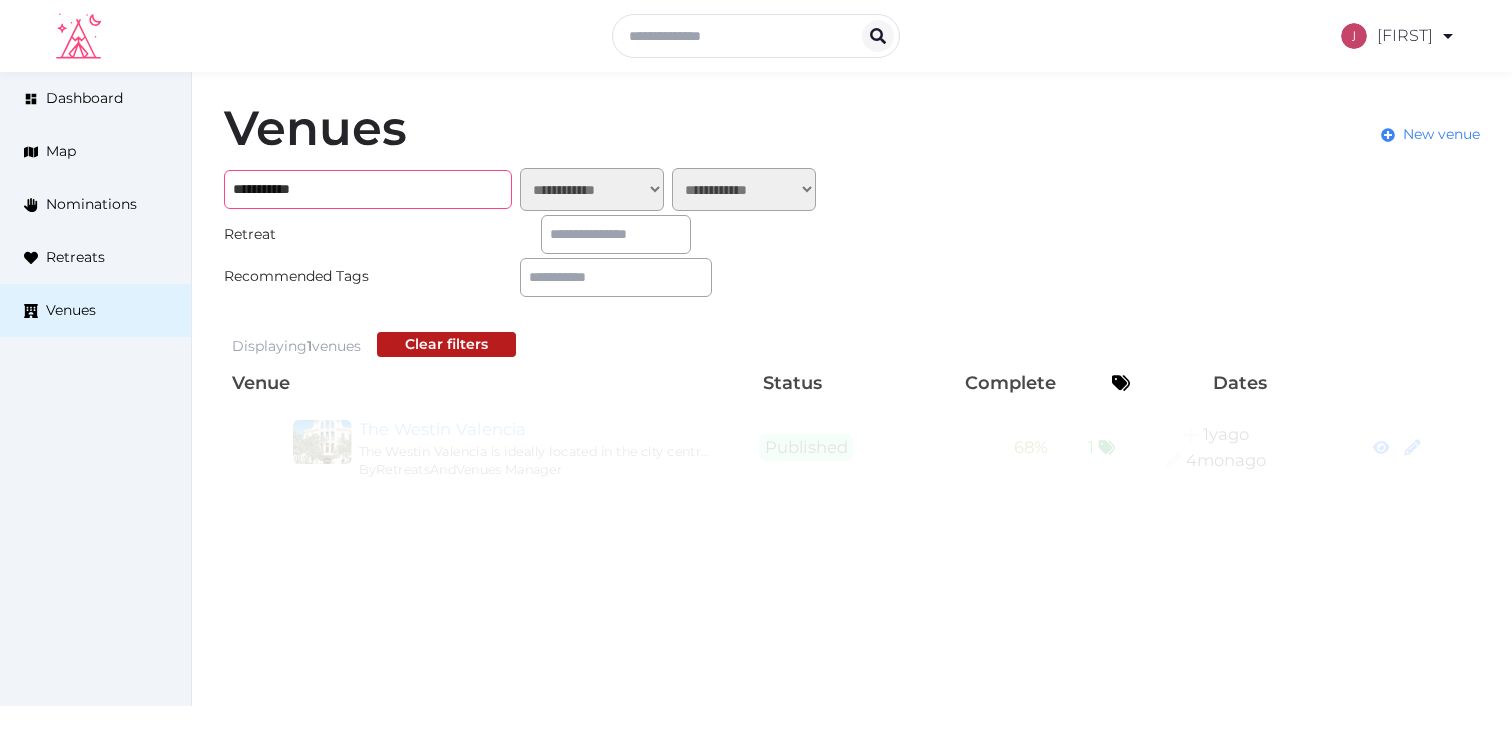 type on "**********" 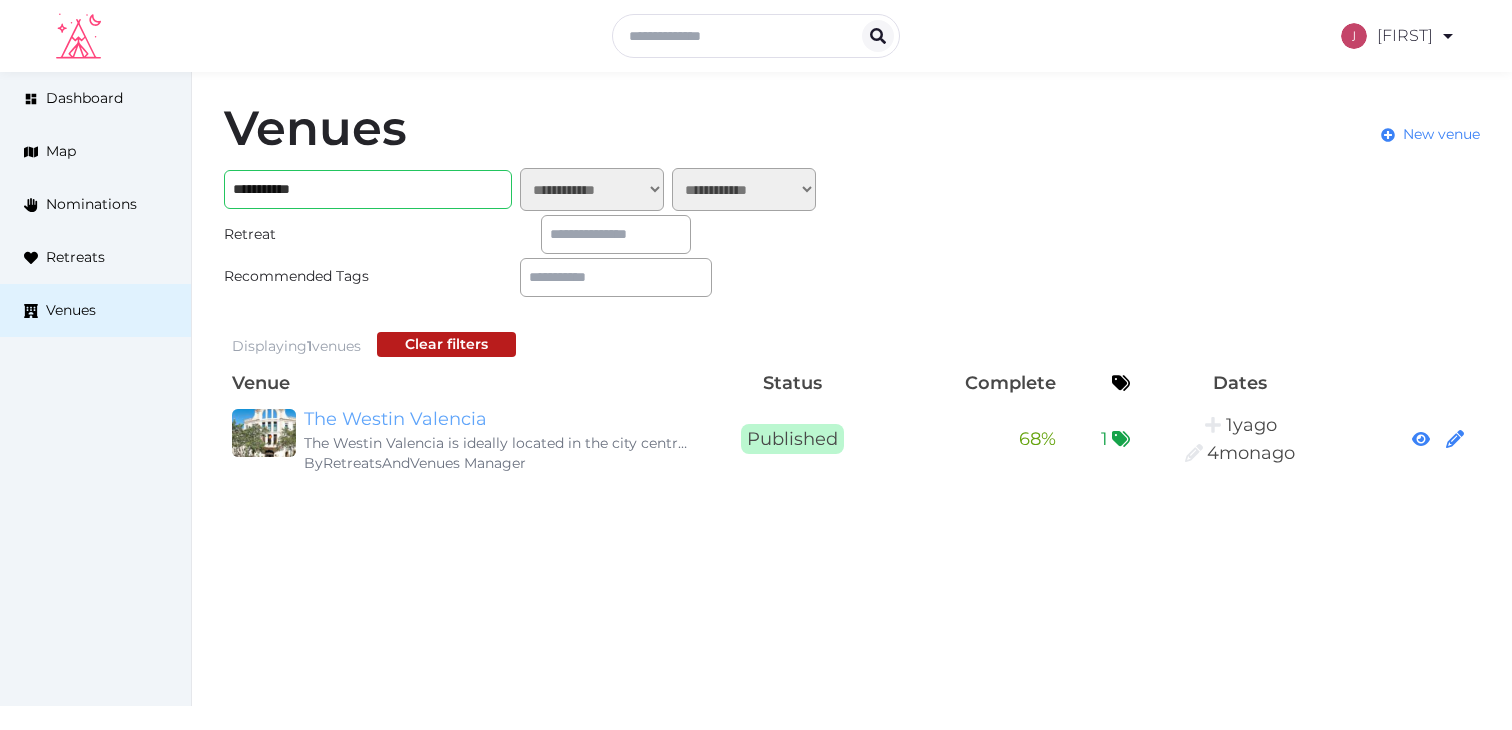 click on "The Westin Valencia" at bounding box center (496, 419) 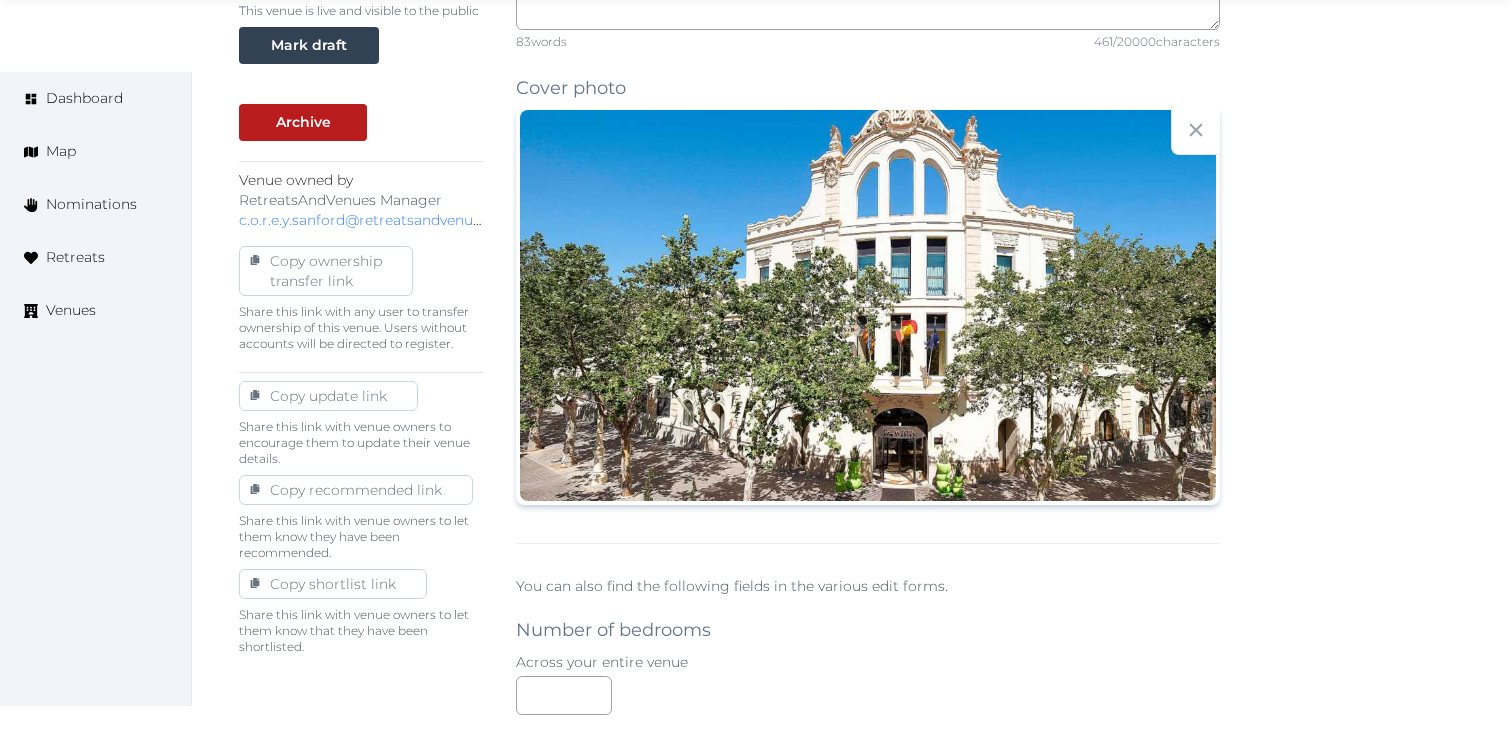 scroll, scrollTop: 816, scrollLeft: 0, axis: vertical 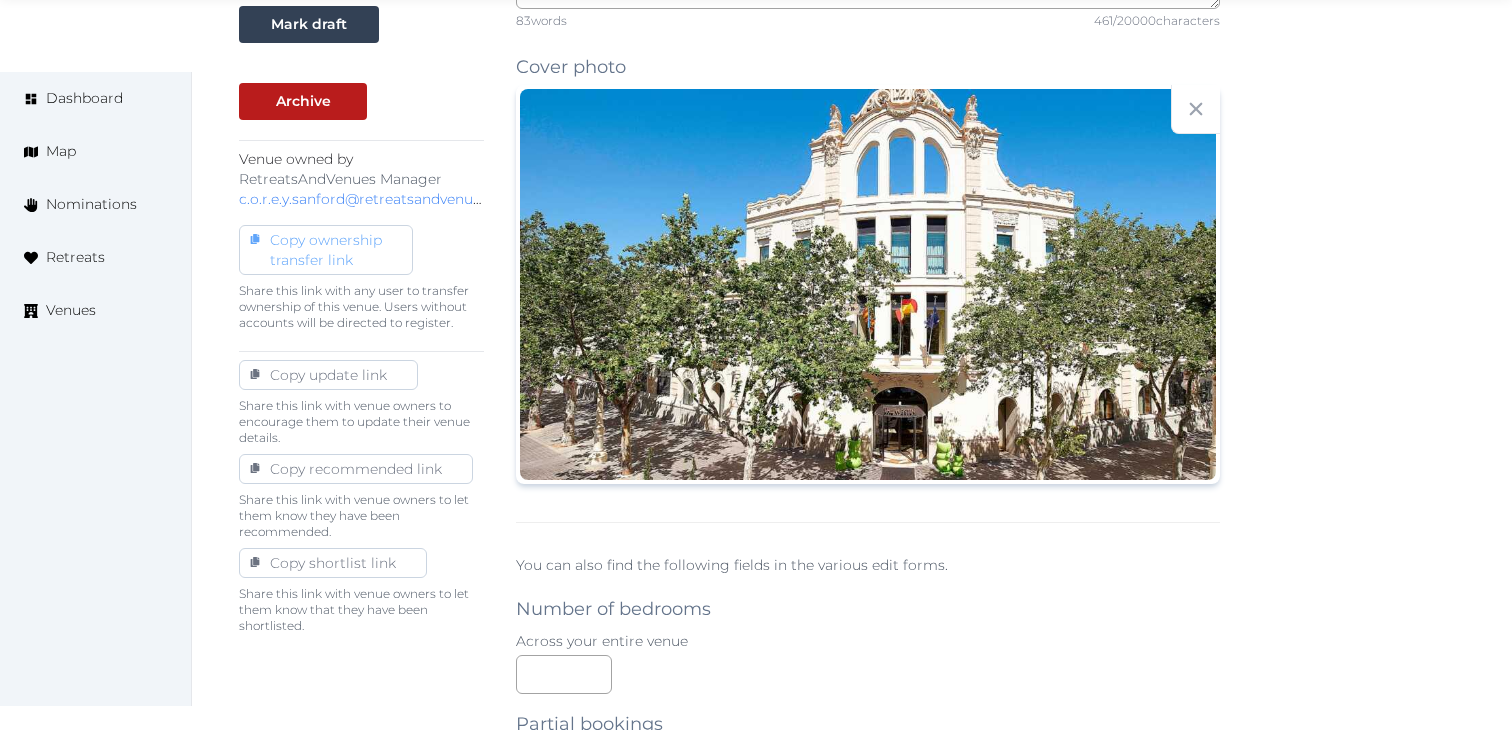 click on "Copy ownership transfer link" at bounding box center [326, 250] 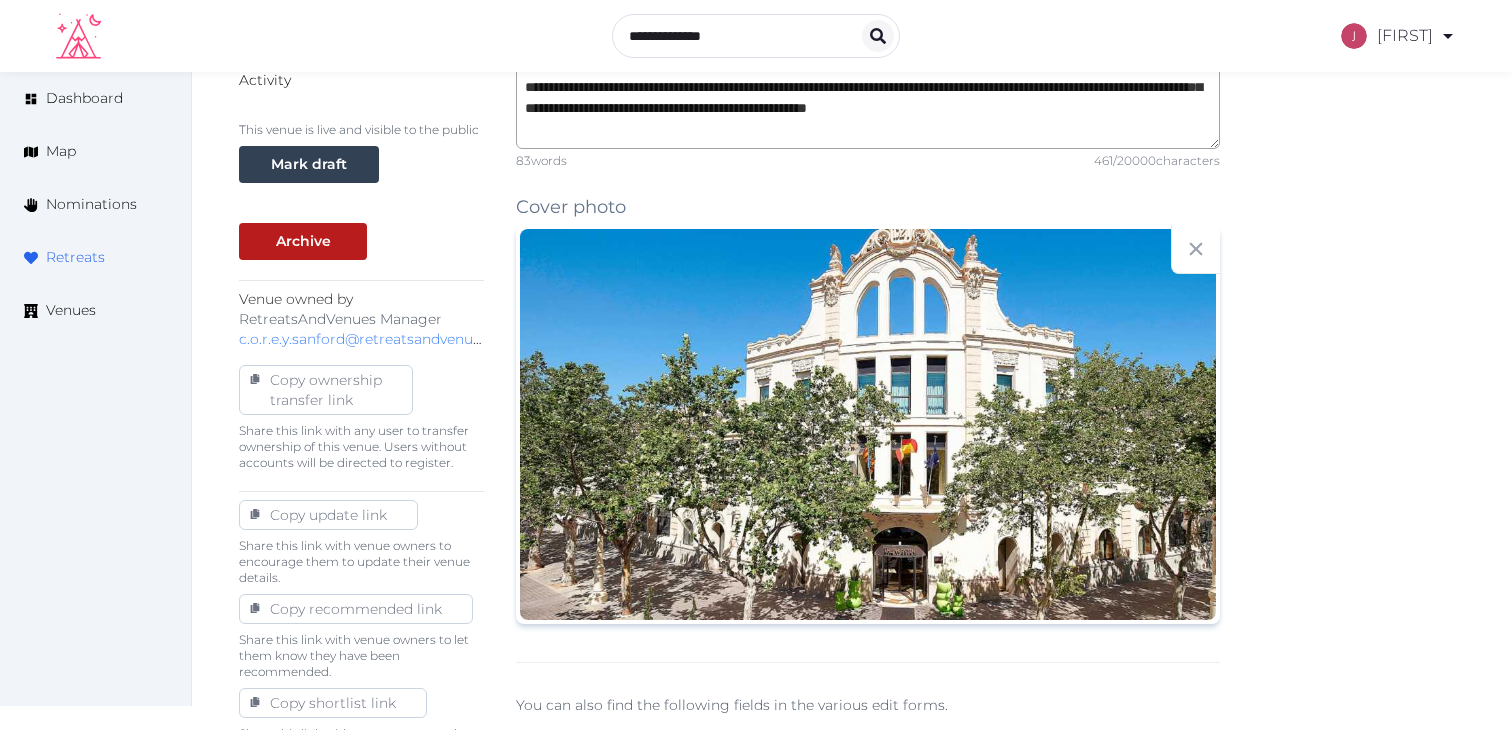 scroll, scrollTop: 671, scrollLeft: 0, axis: vertical 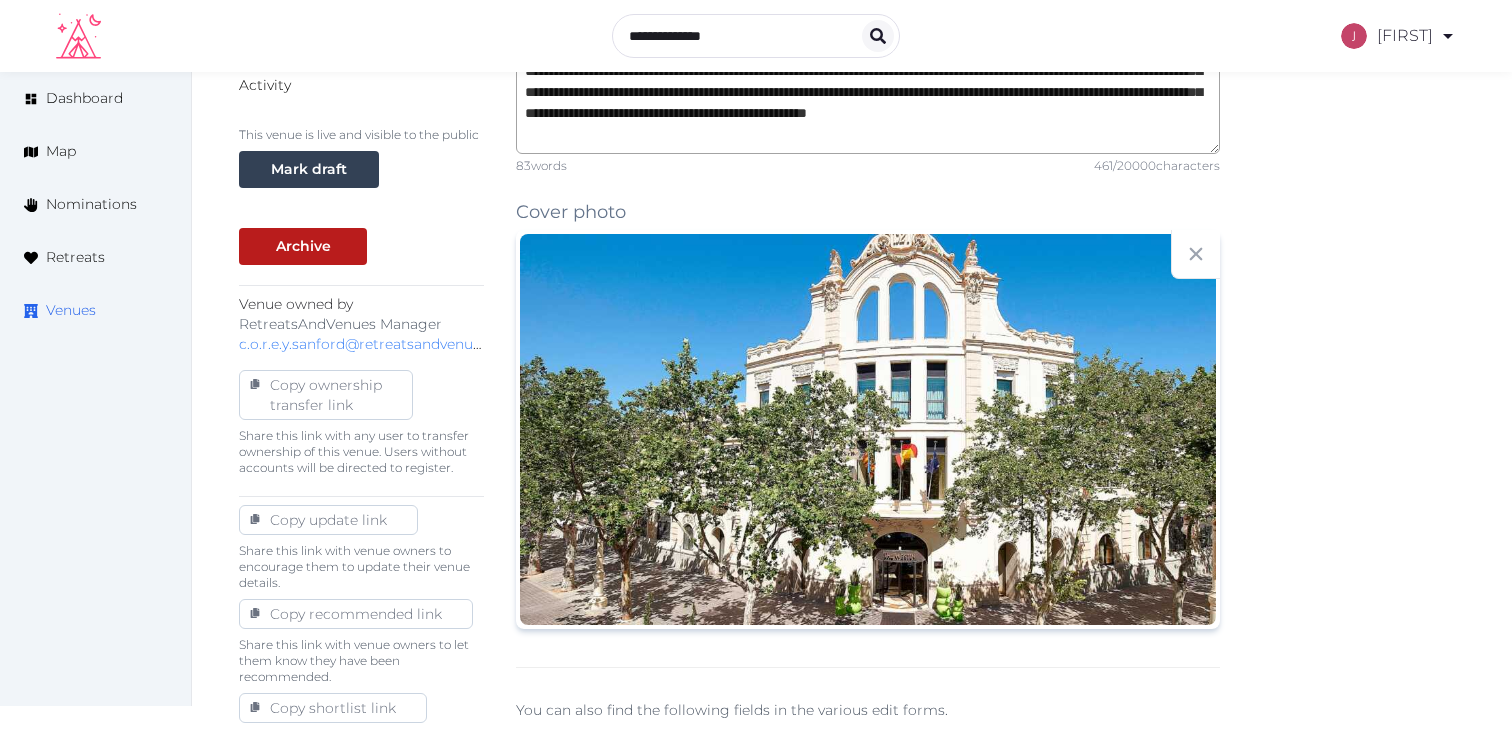 click on "Venues" at bounding box center (95, 310) 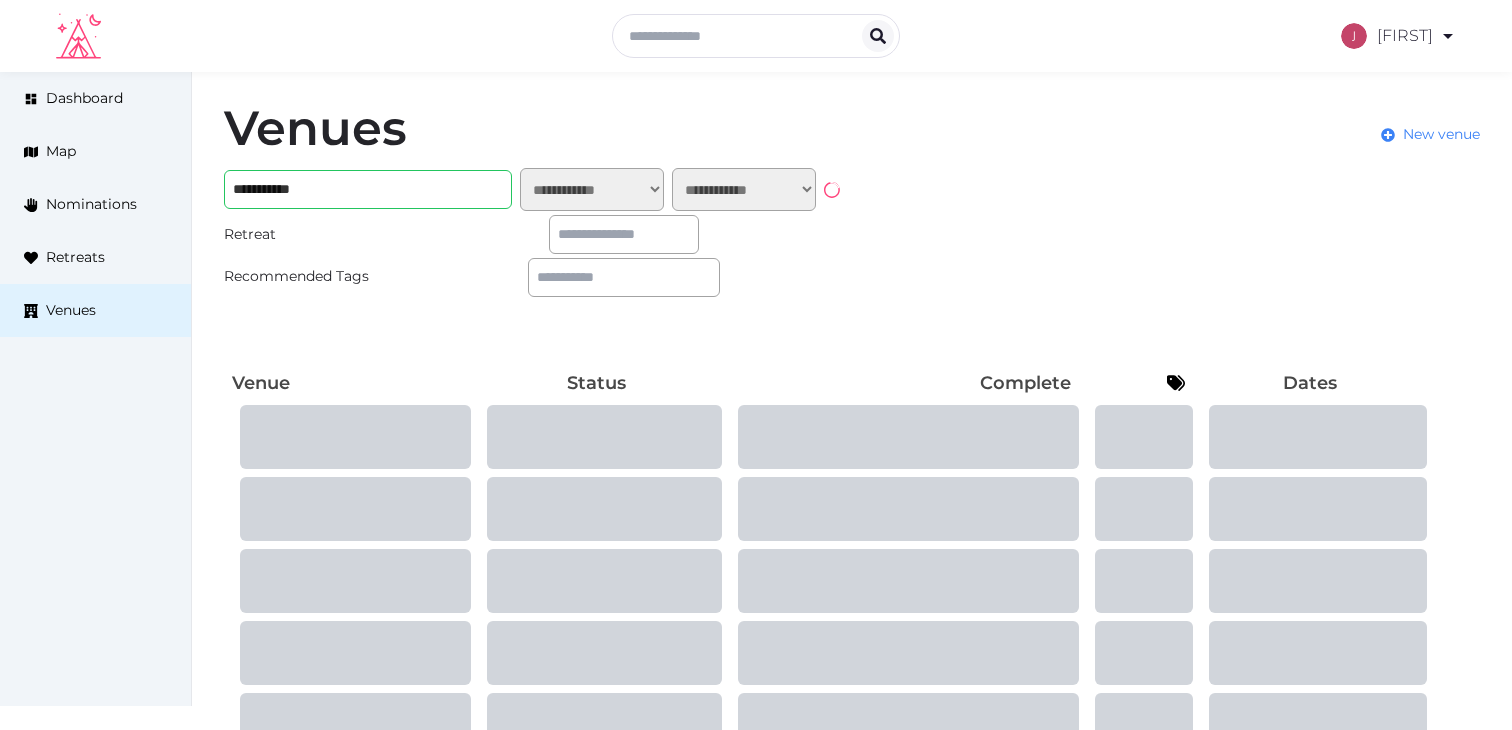 scroll, scrollTop: 0, scrollLeft: 0, axis: both 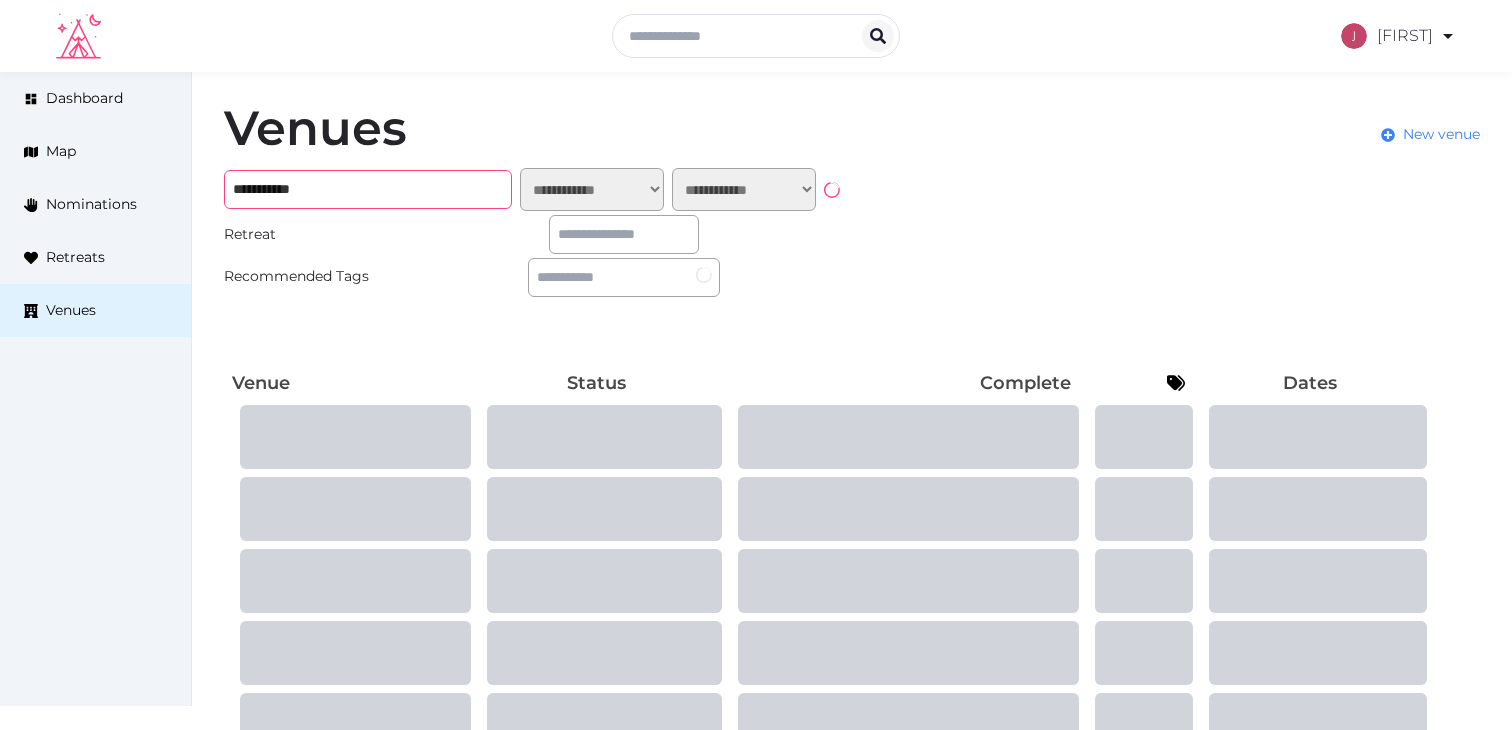 click on "**********" at bounding box center [368, 189] 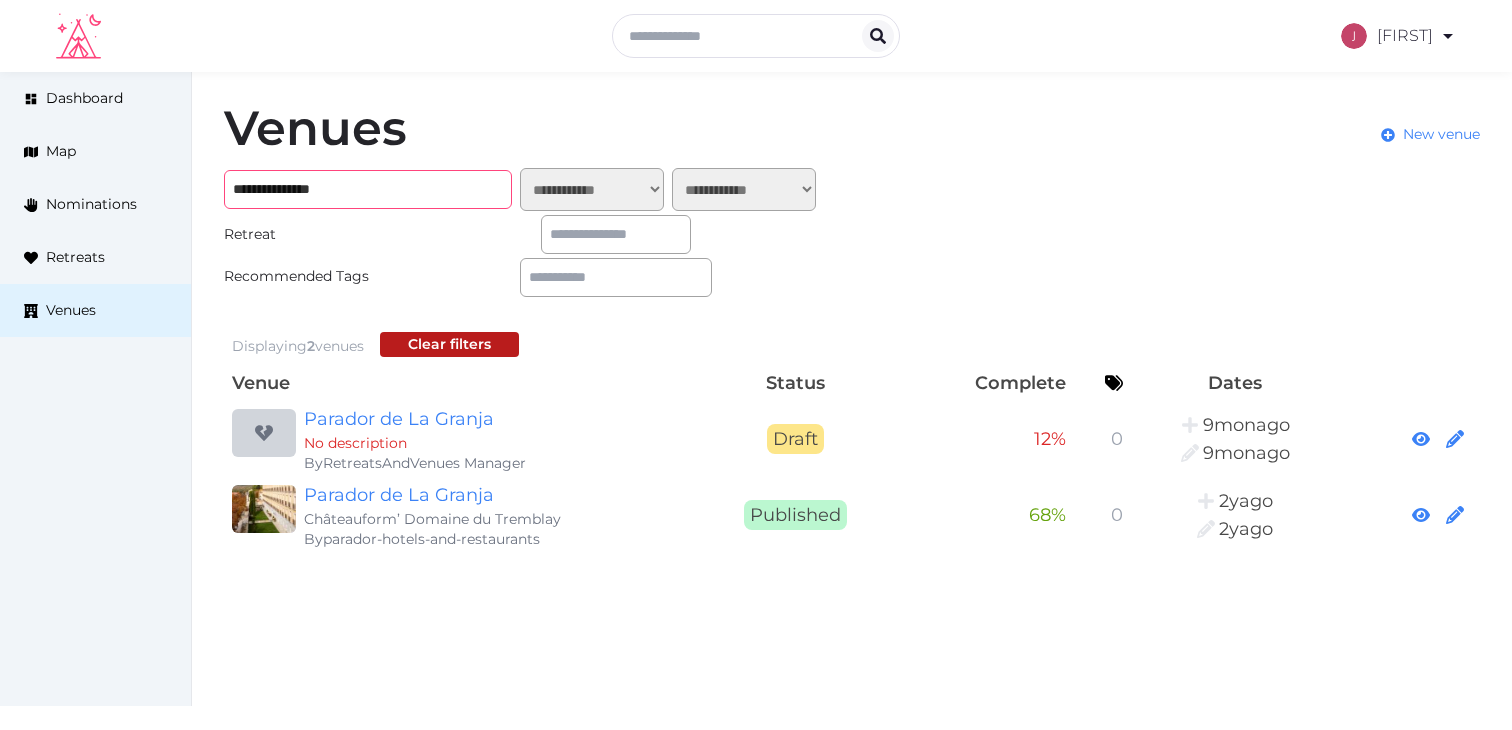 click on "**********" at bounding box center [368, 189] 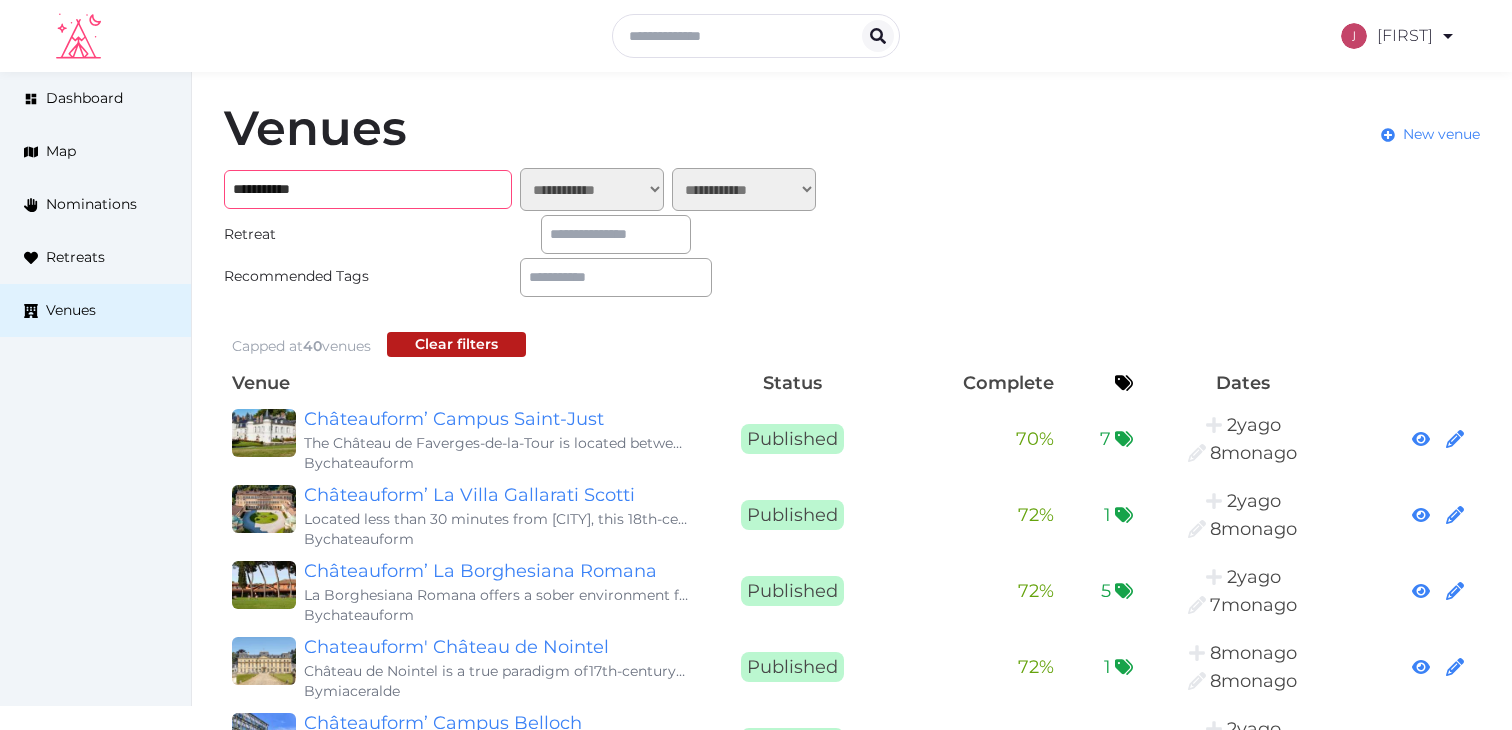 click on "**********" at bounding box center (368, 189) 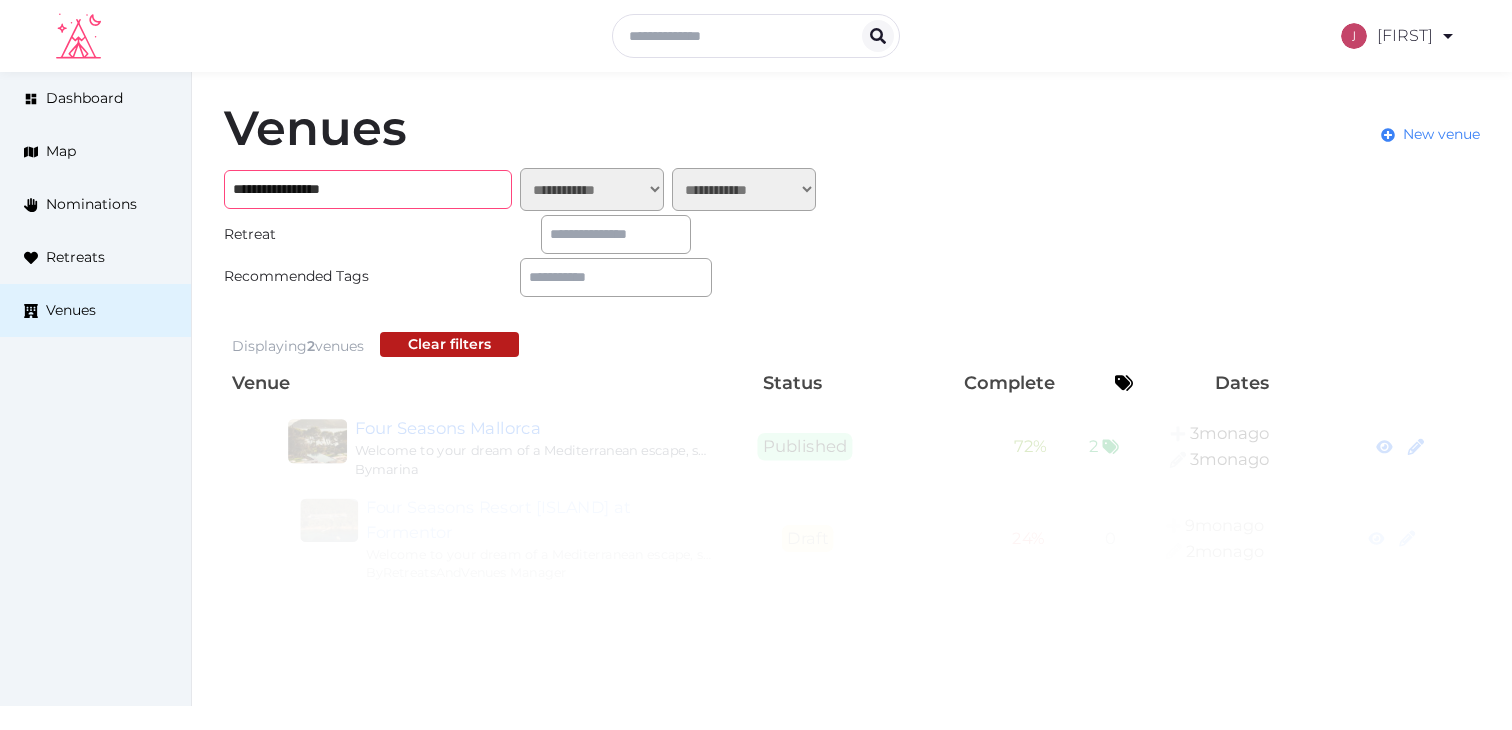 type on "**********" 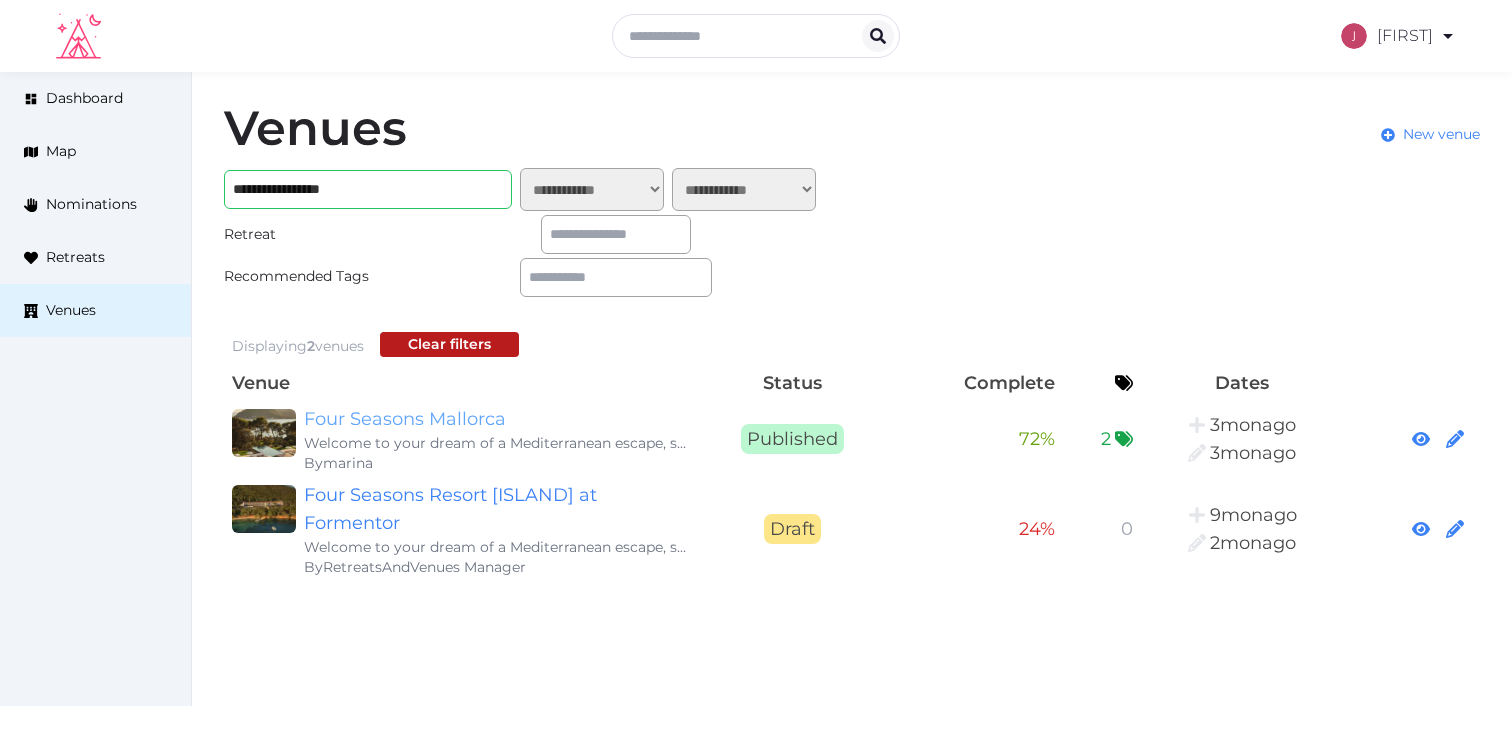 click on "Four Seasons Mallorca" at bounding box center (496, 419) 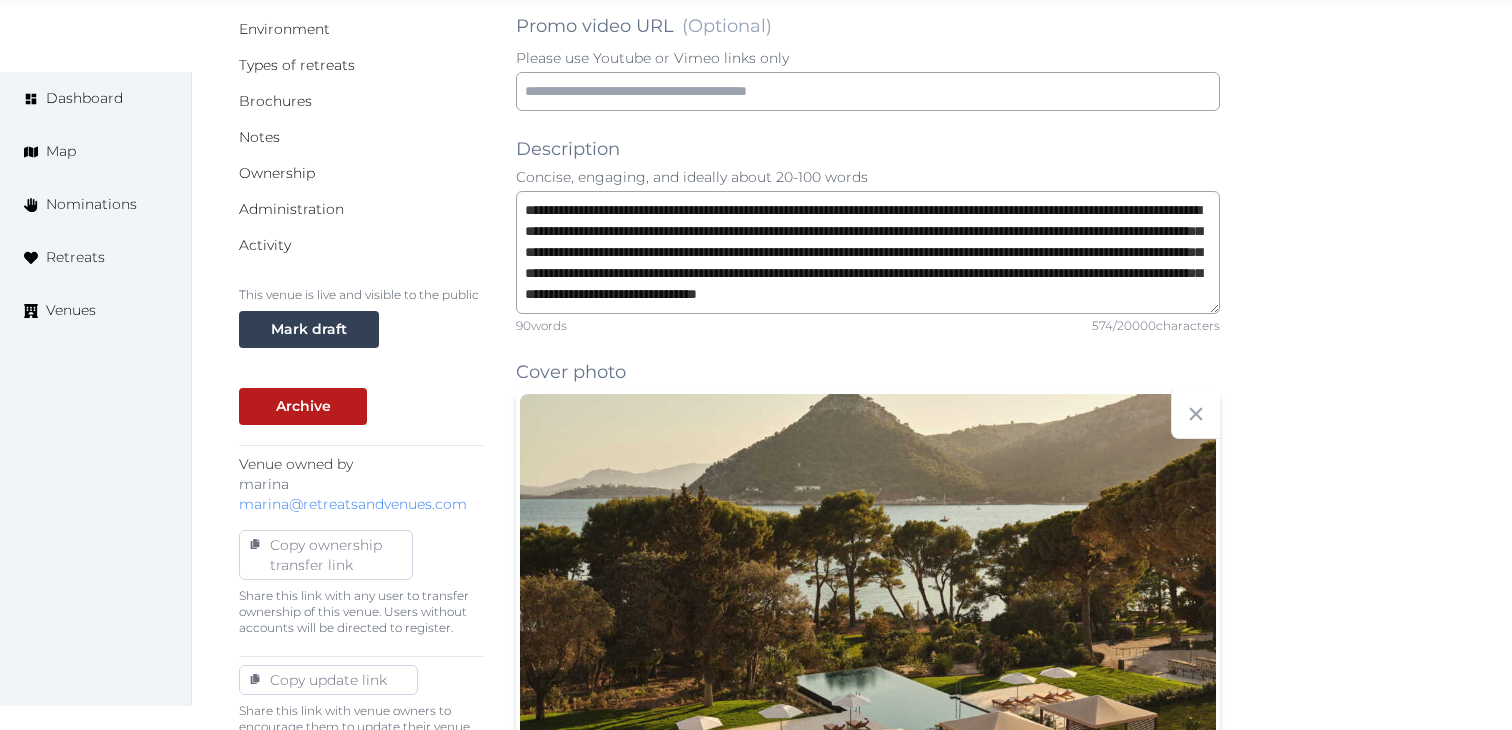 scroll, scrollTop: 542, scrollLeft: 0, axis: vertical 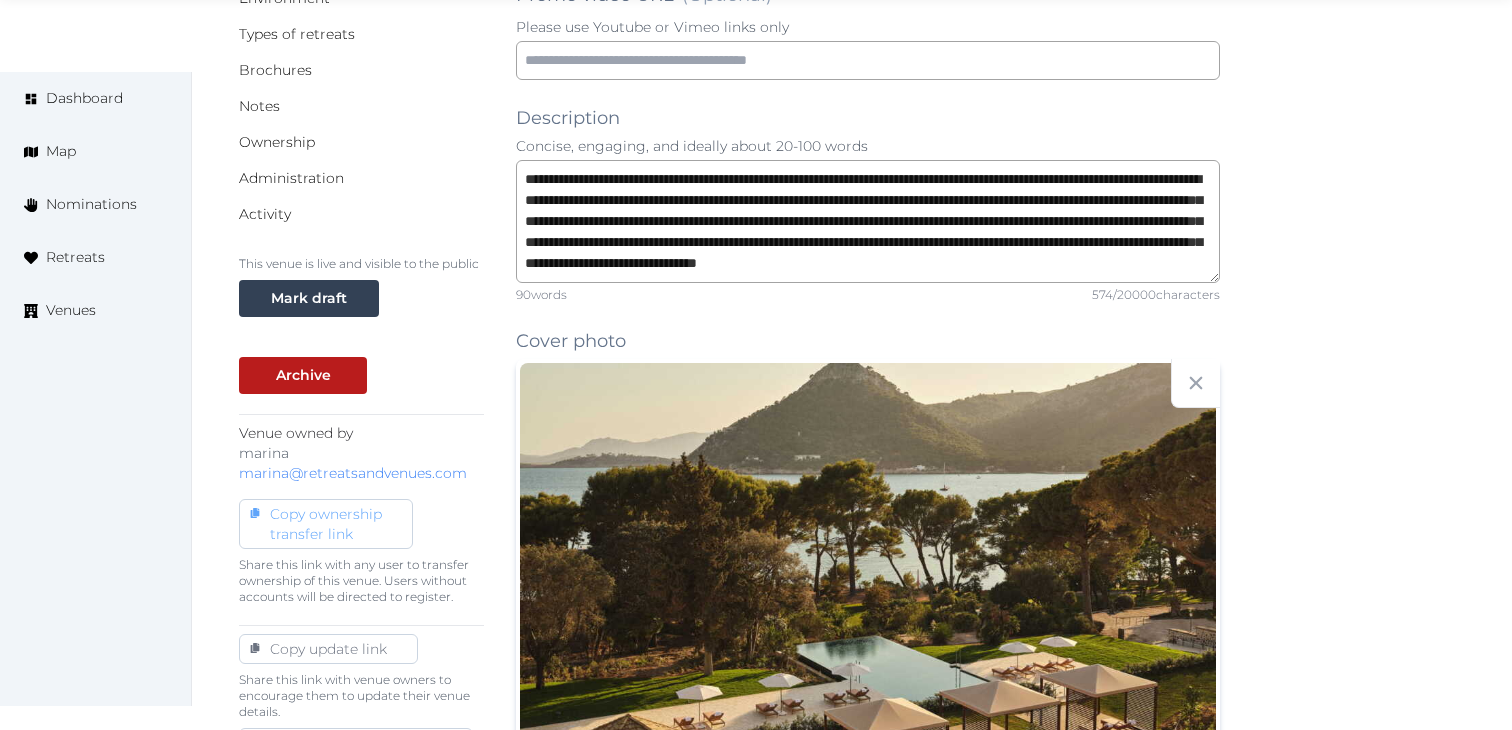 click on "Copy ownership transfer link" at bounding box center (326, 524) 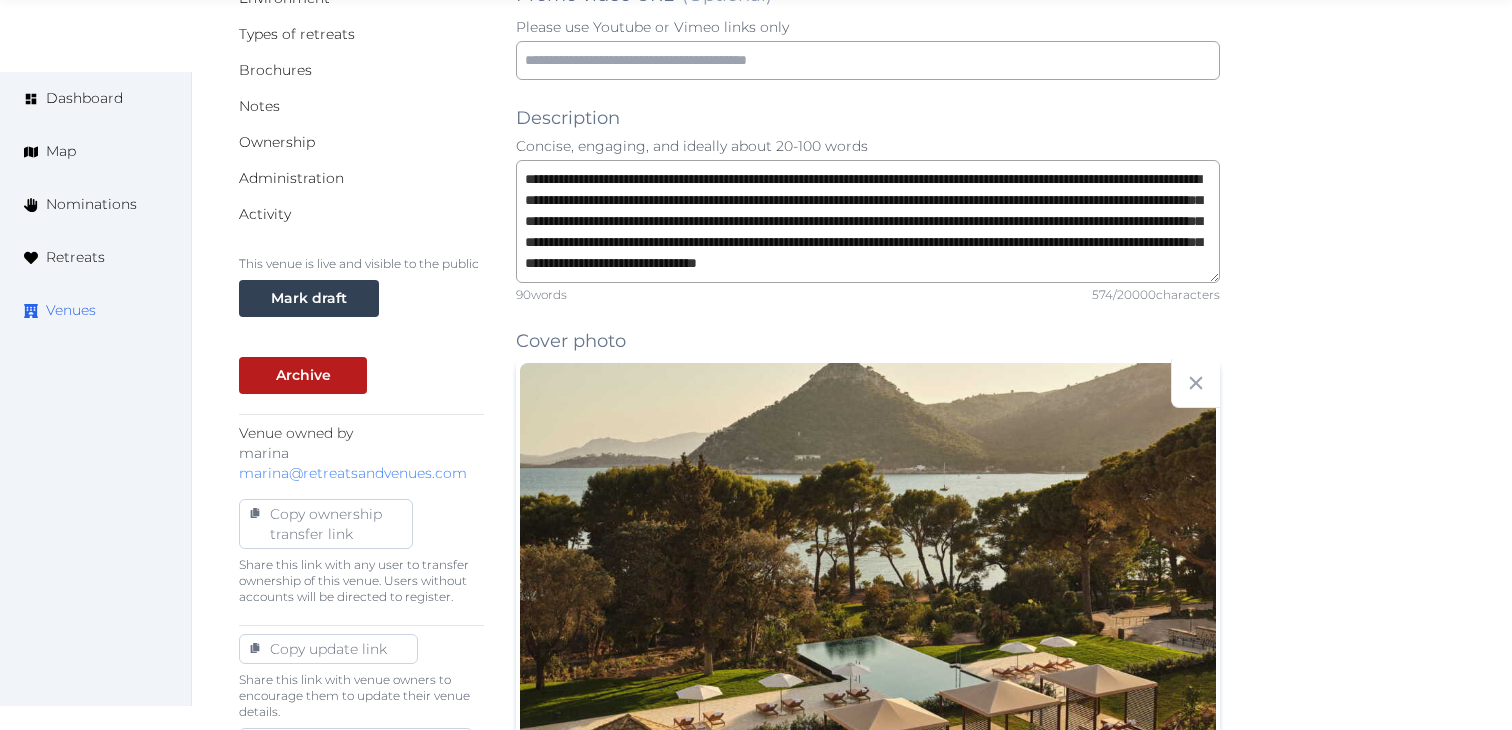 click on "Venues" at bounding box center [71, 310] 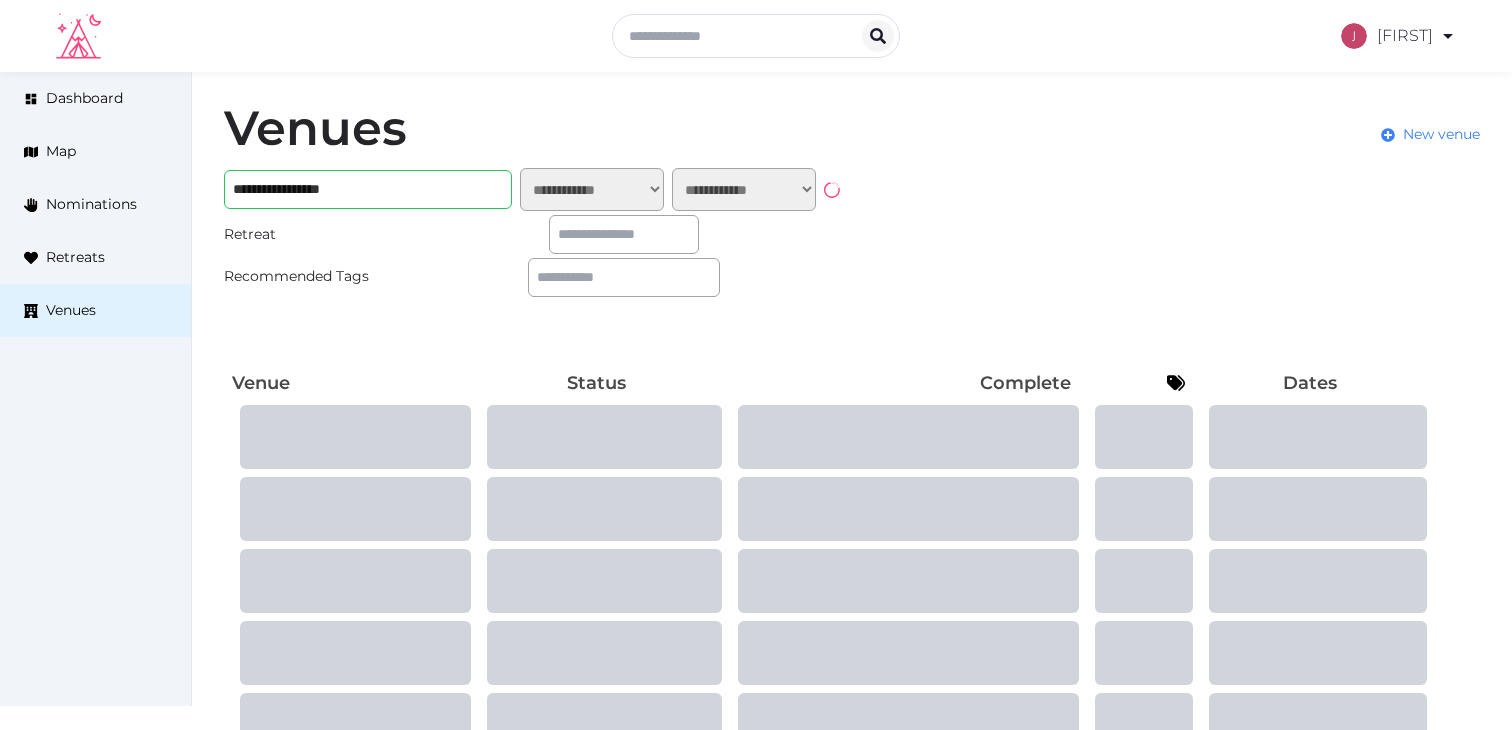 scroll, scrollTop: 0, scrollLeft: 0, axis: both 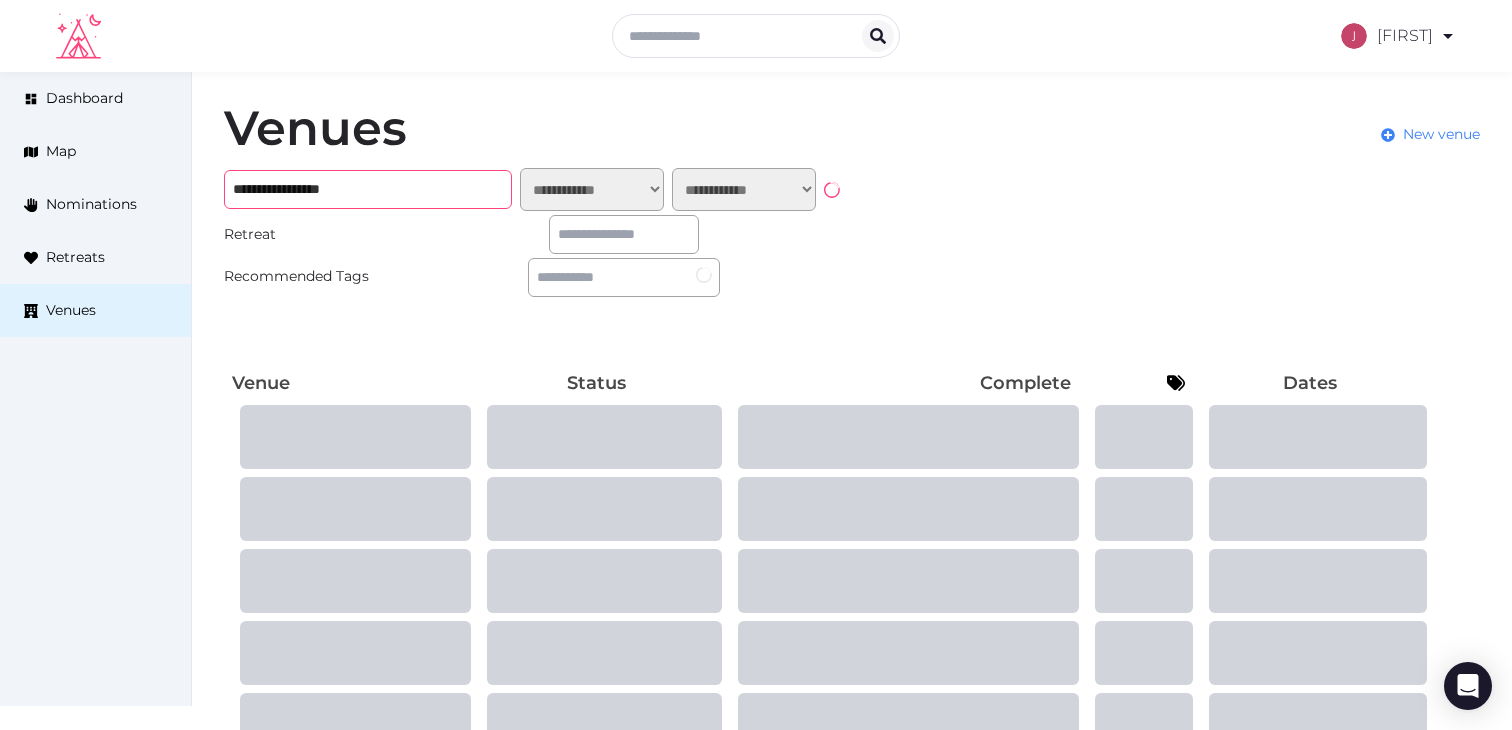 click on "**********" at bounding box center [368, 189] 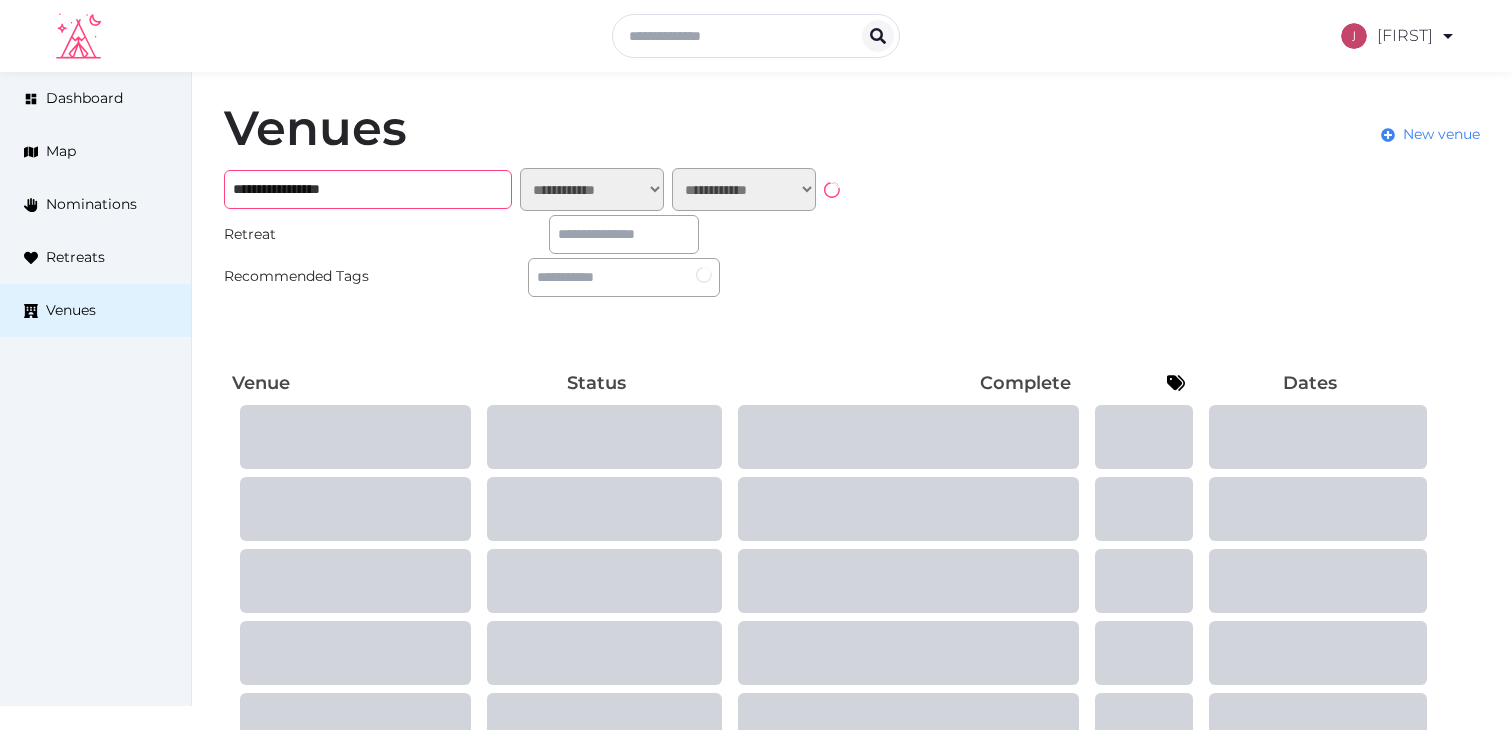 click on "**********" at bounding box center (368, 189) 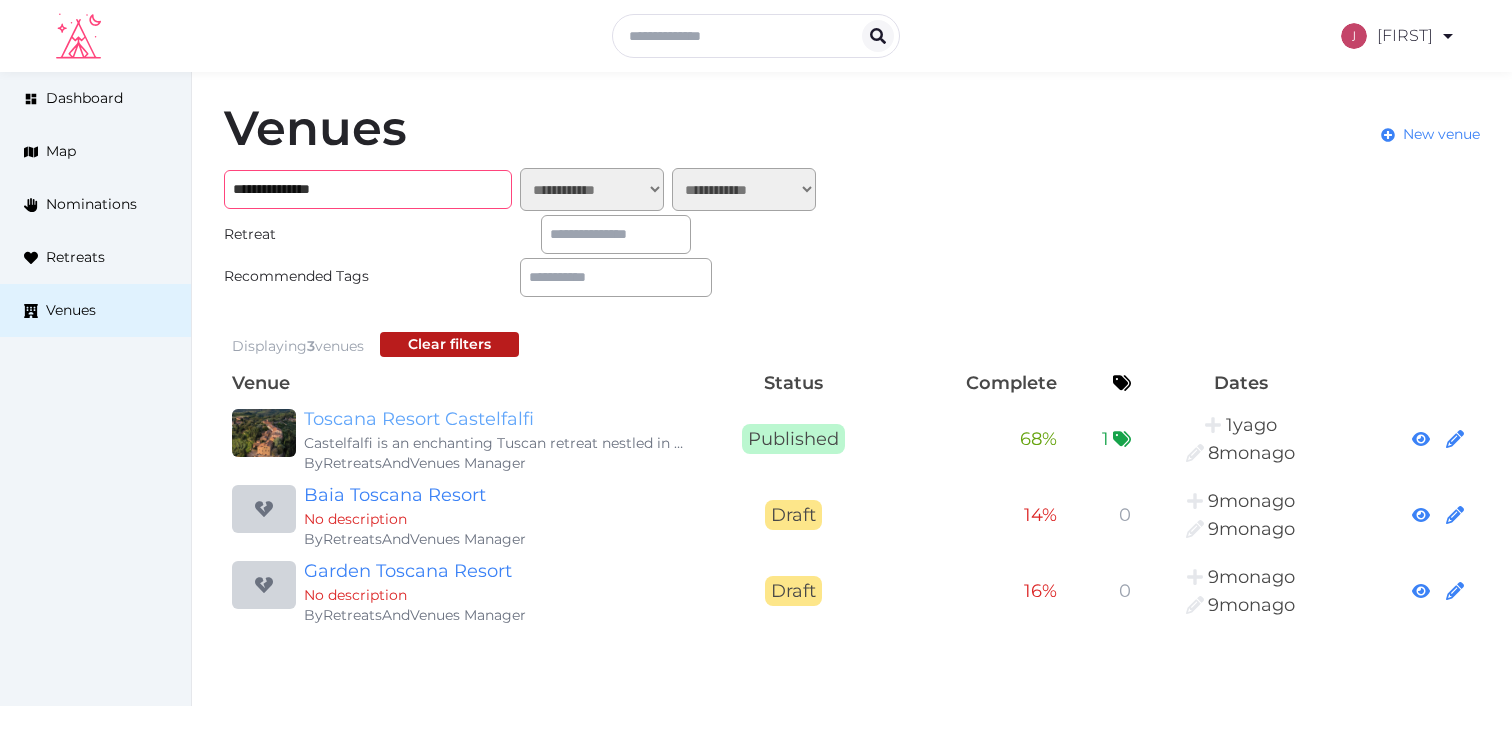 type on "**********" 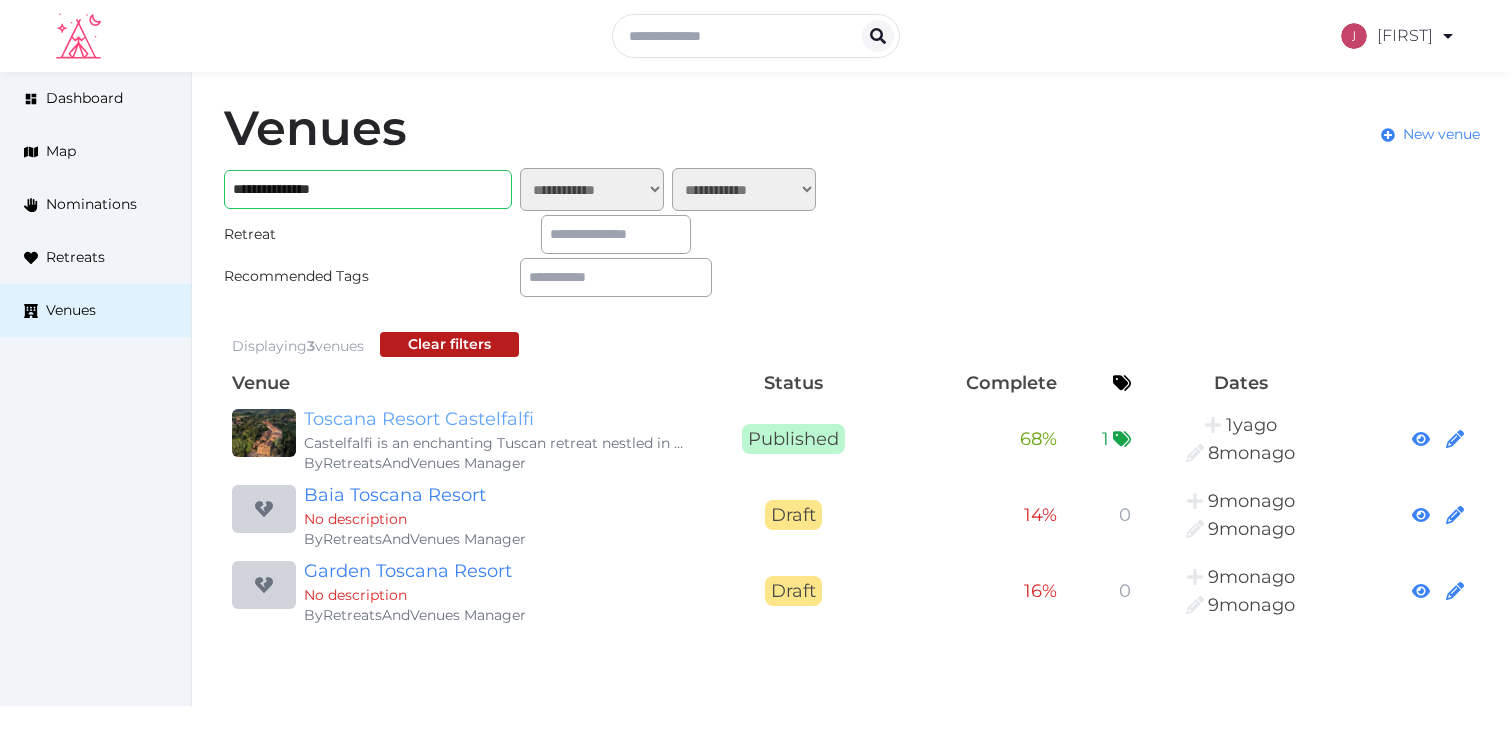 click on "Toscana Resort Castelfalfi" at bounding box center (496, 419) 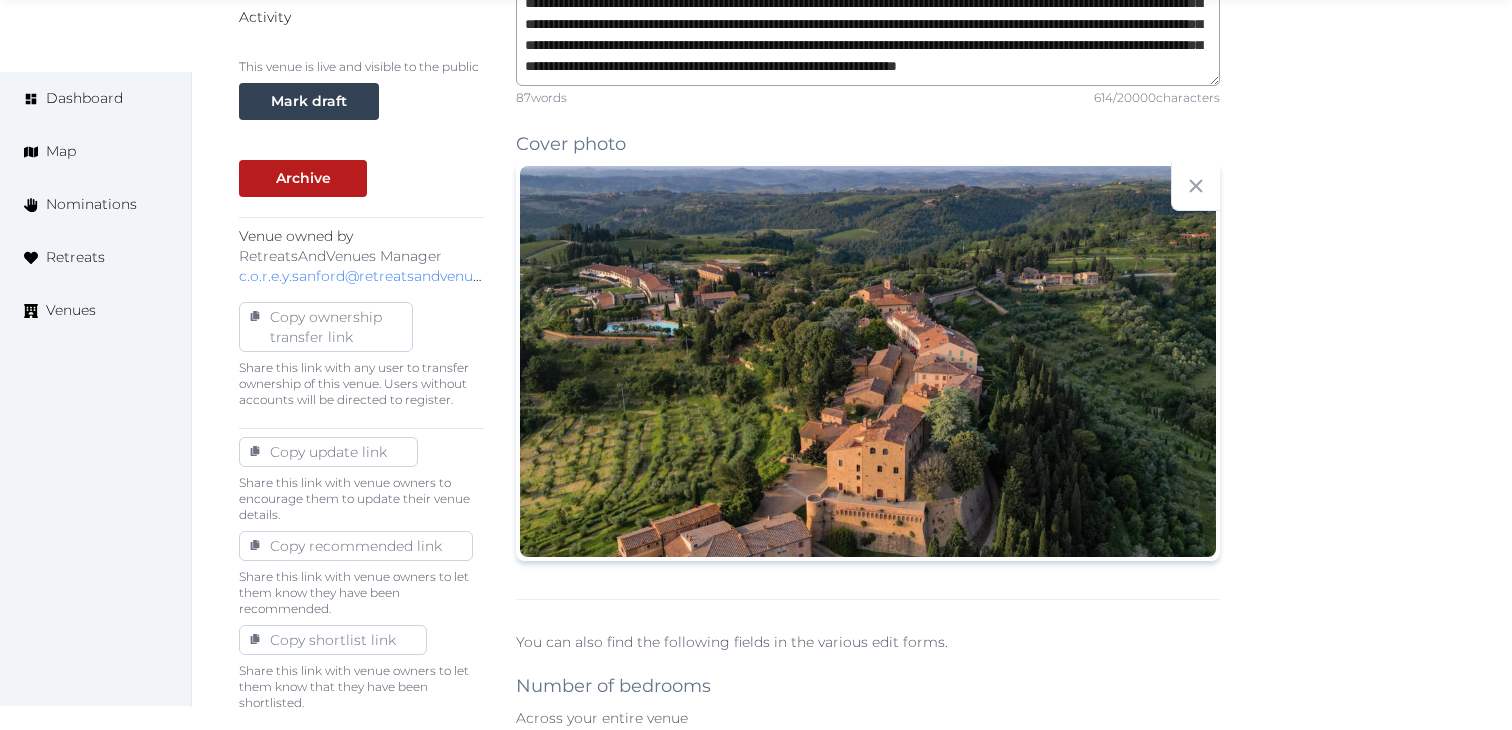 scroll, scrollTop: 737, scrollLeft: 0, axis: vertical 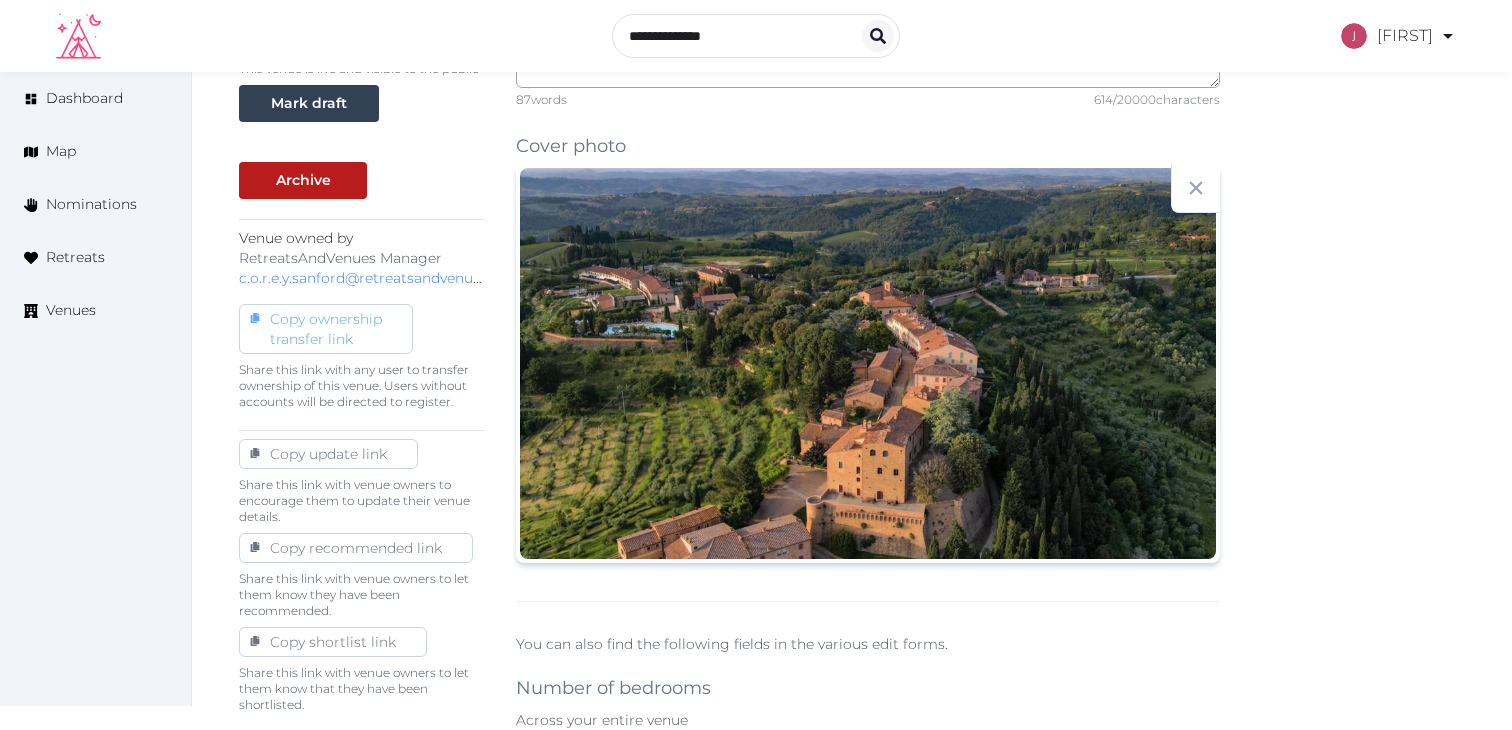 click on "Copy ownership transfer link" at bounding box center [326, 329] 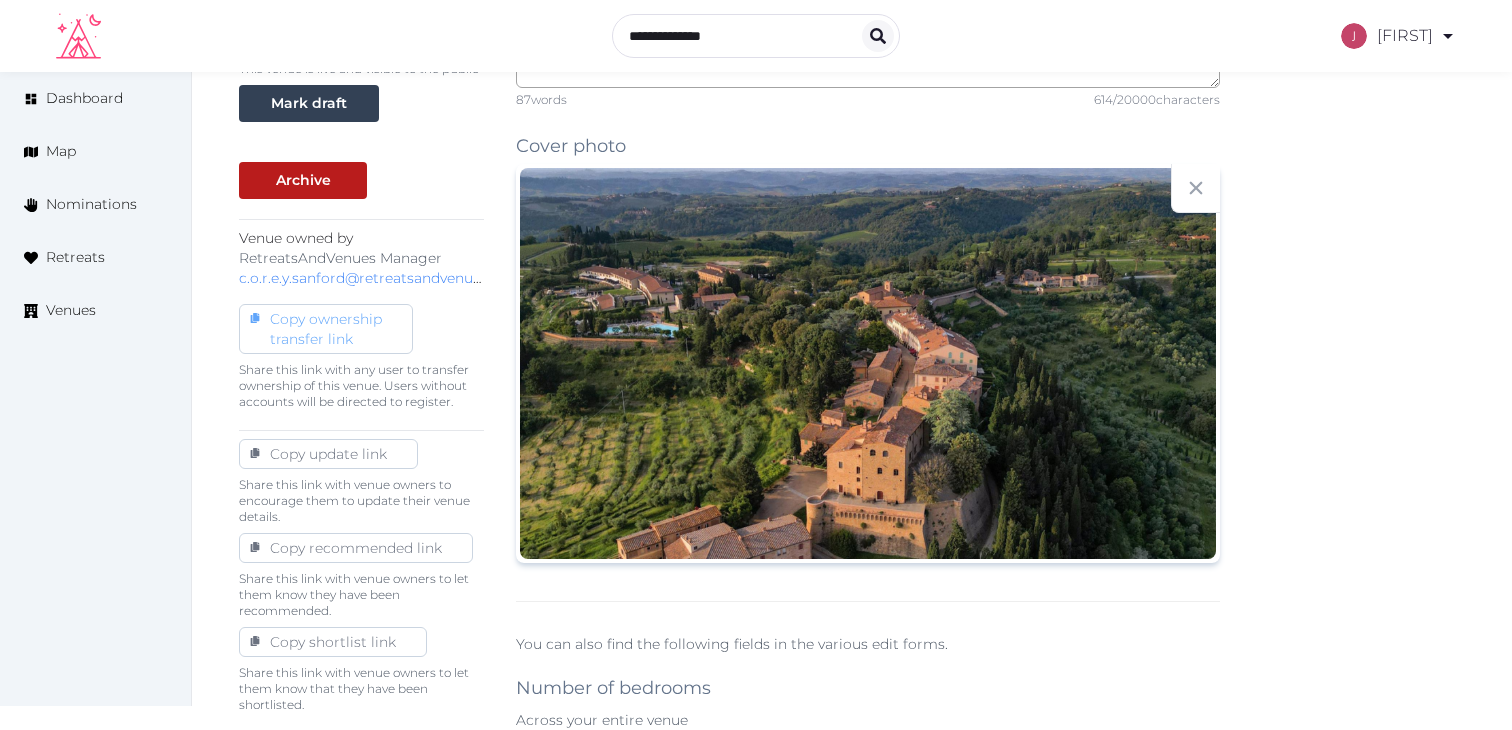 click on "Copy ownership transfer link" at bounding box center [326, 329] 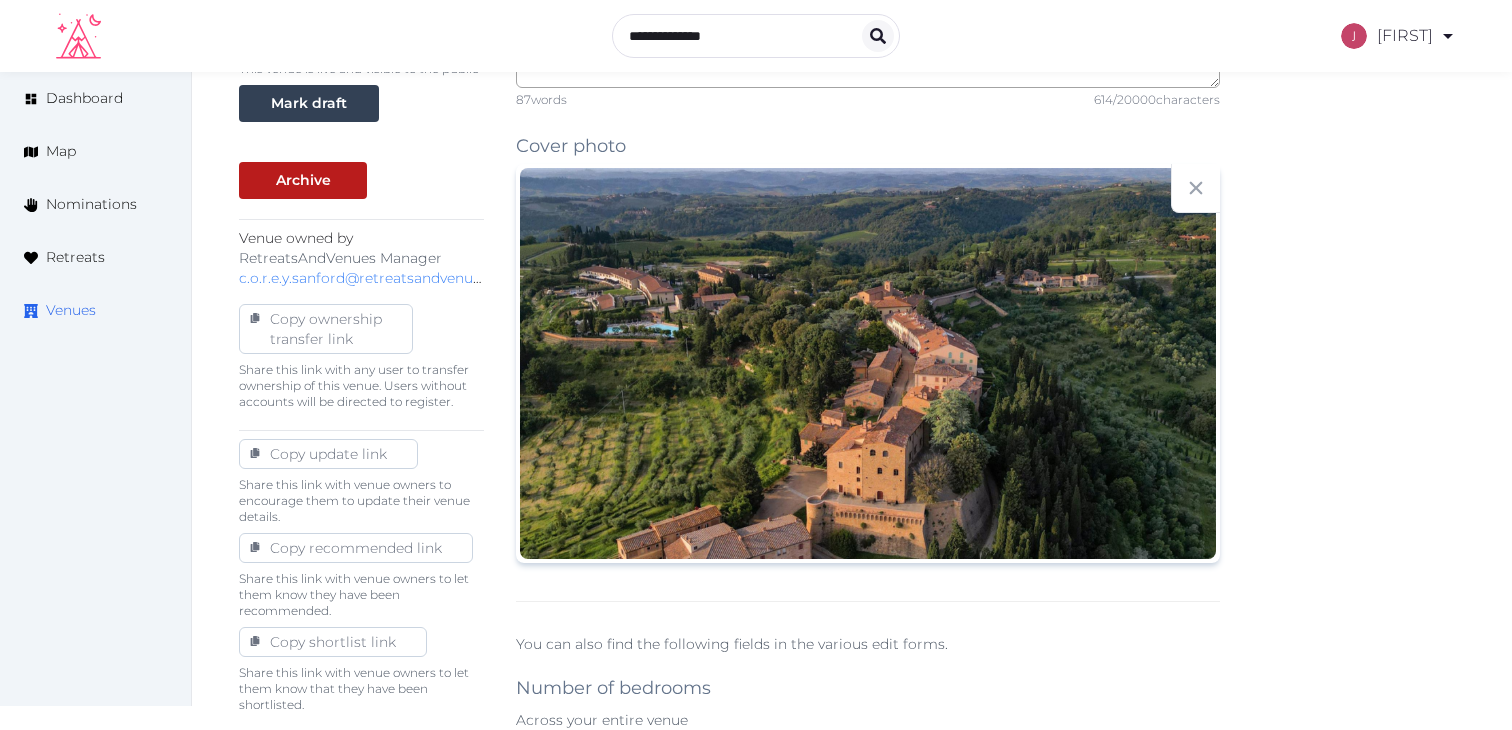 click on "Venues" at bounding box center (71, 310) 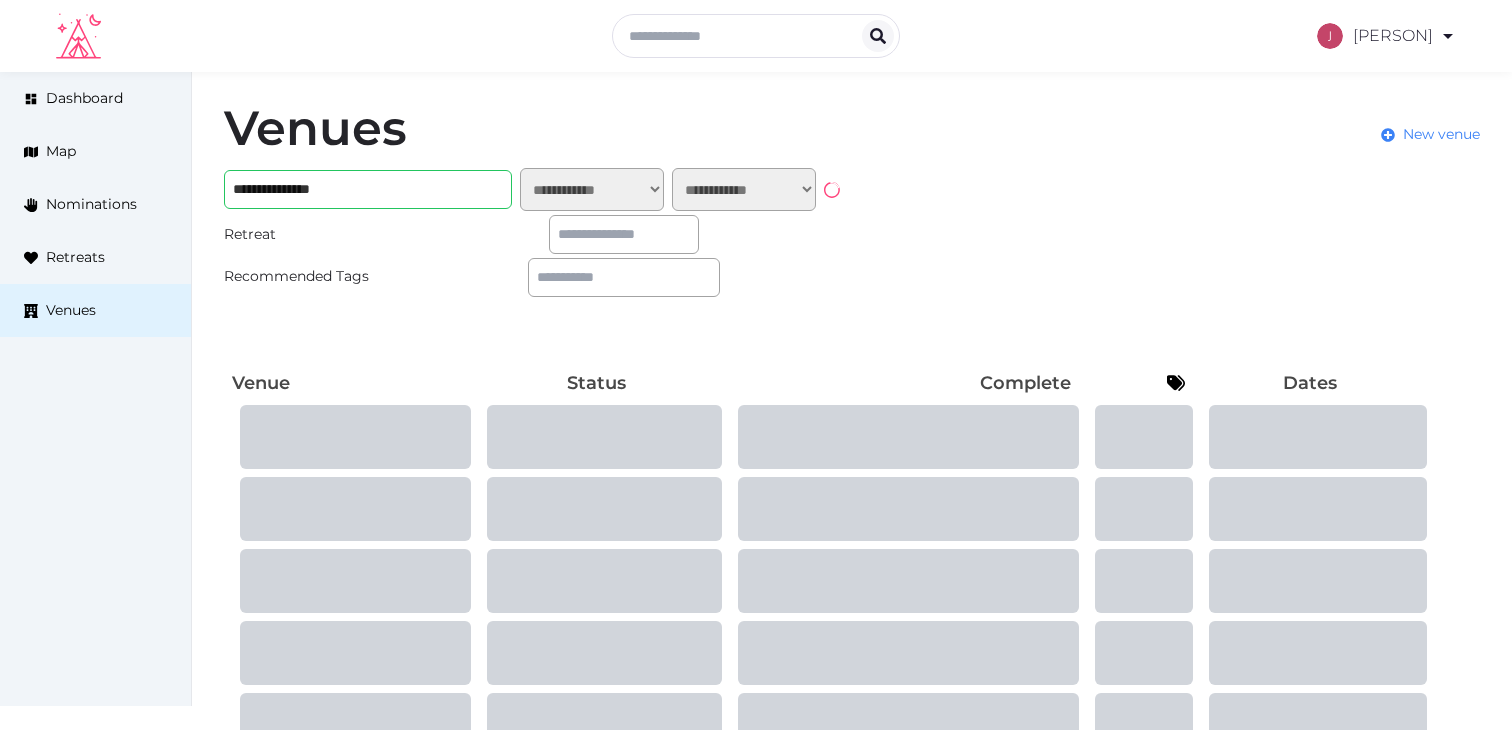 scroll, scrollTop: 0, scrollLeft: 0, axis: both 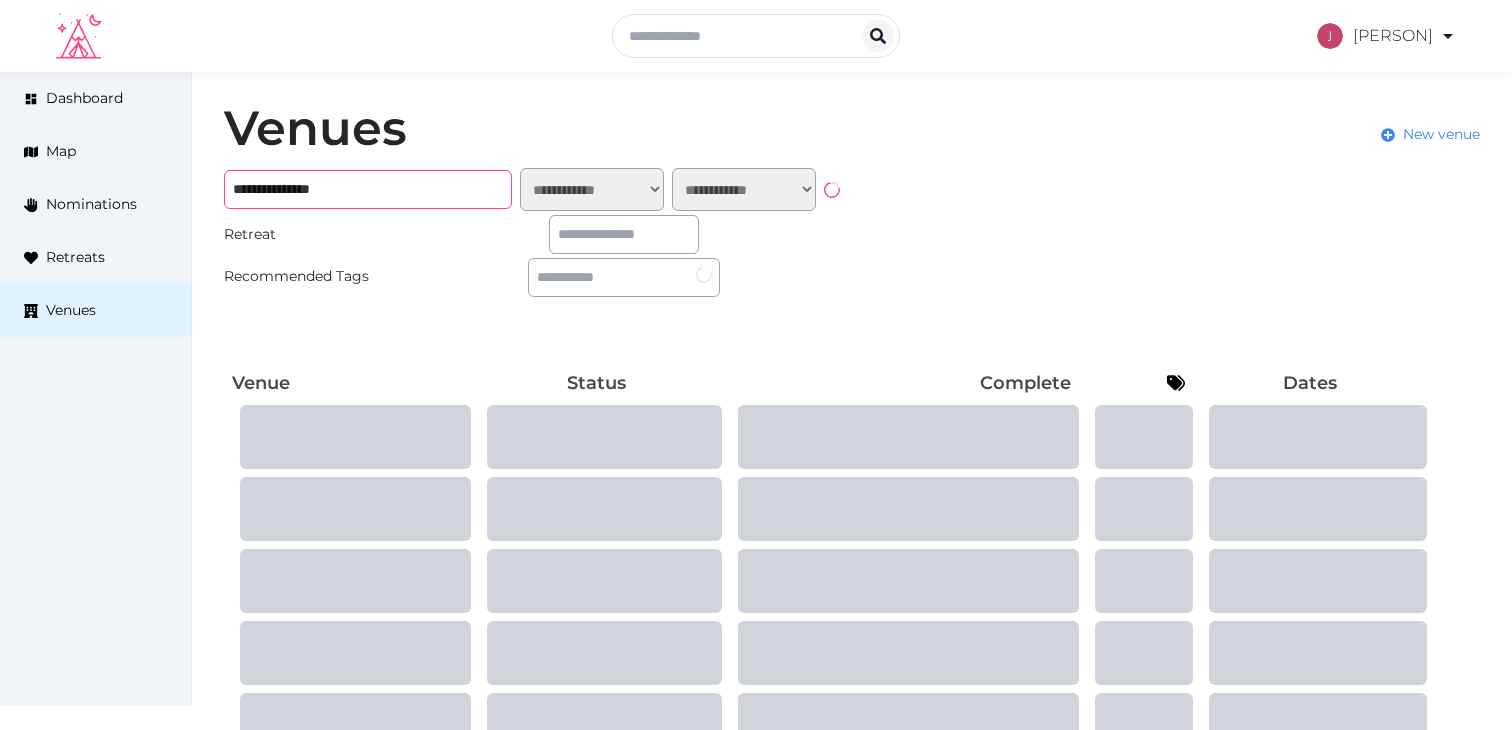 click on "**********" at bounding box center [368, 189] 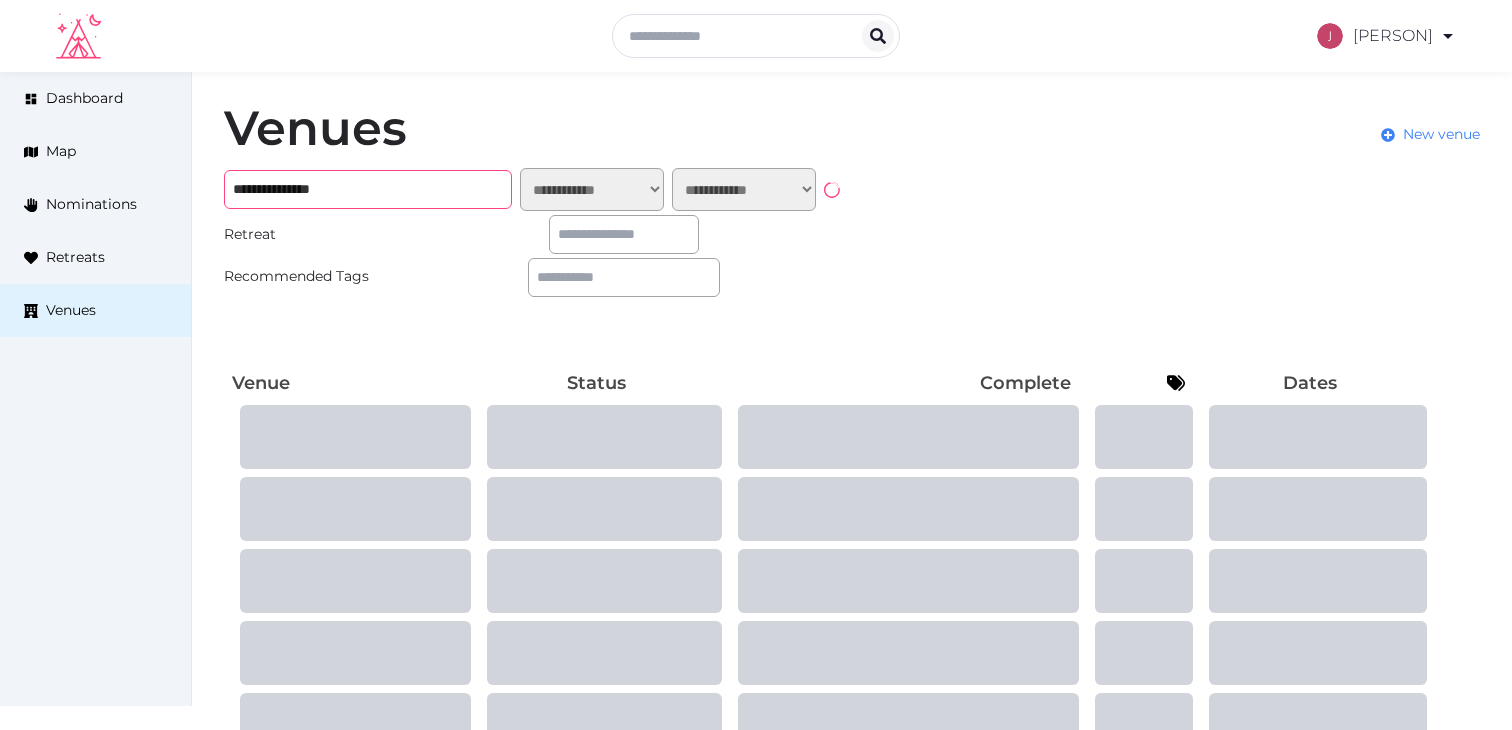 click on "**********" at bounding box center (368, 189) 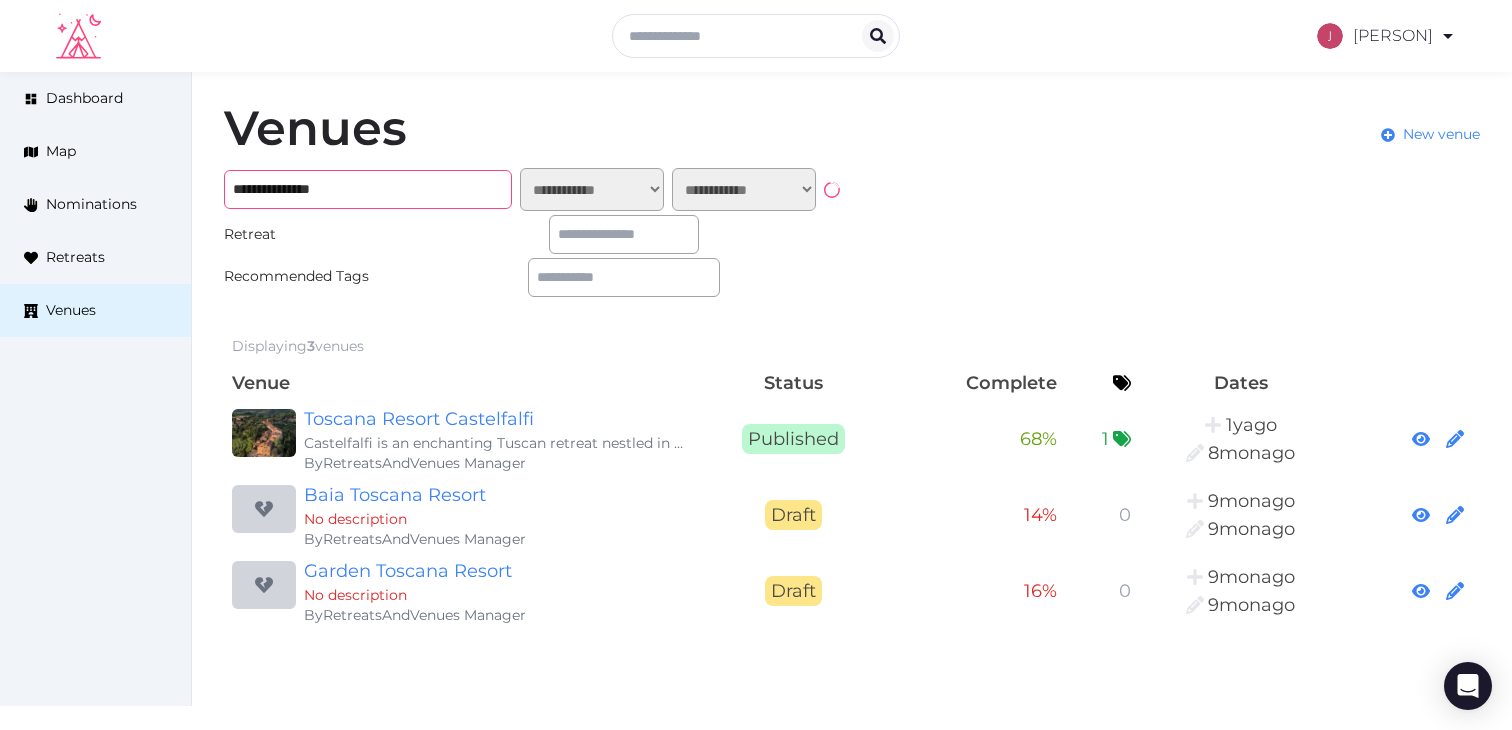 click on "**********" at bounding box center [368, 189] 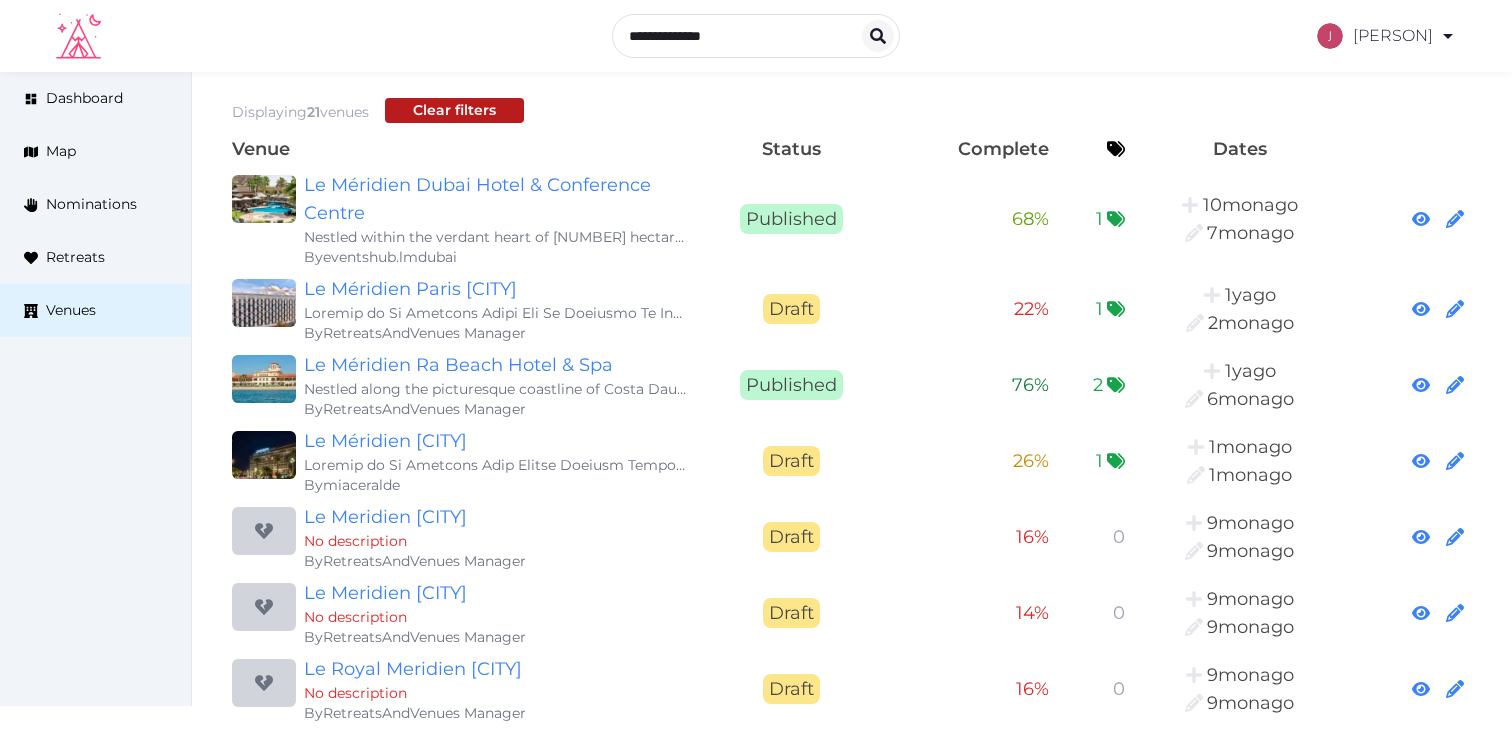 scroll, scrollTop: 257, scrollLeft: 0, axis: vertical 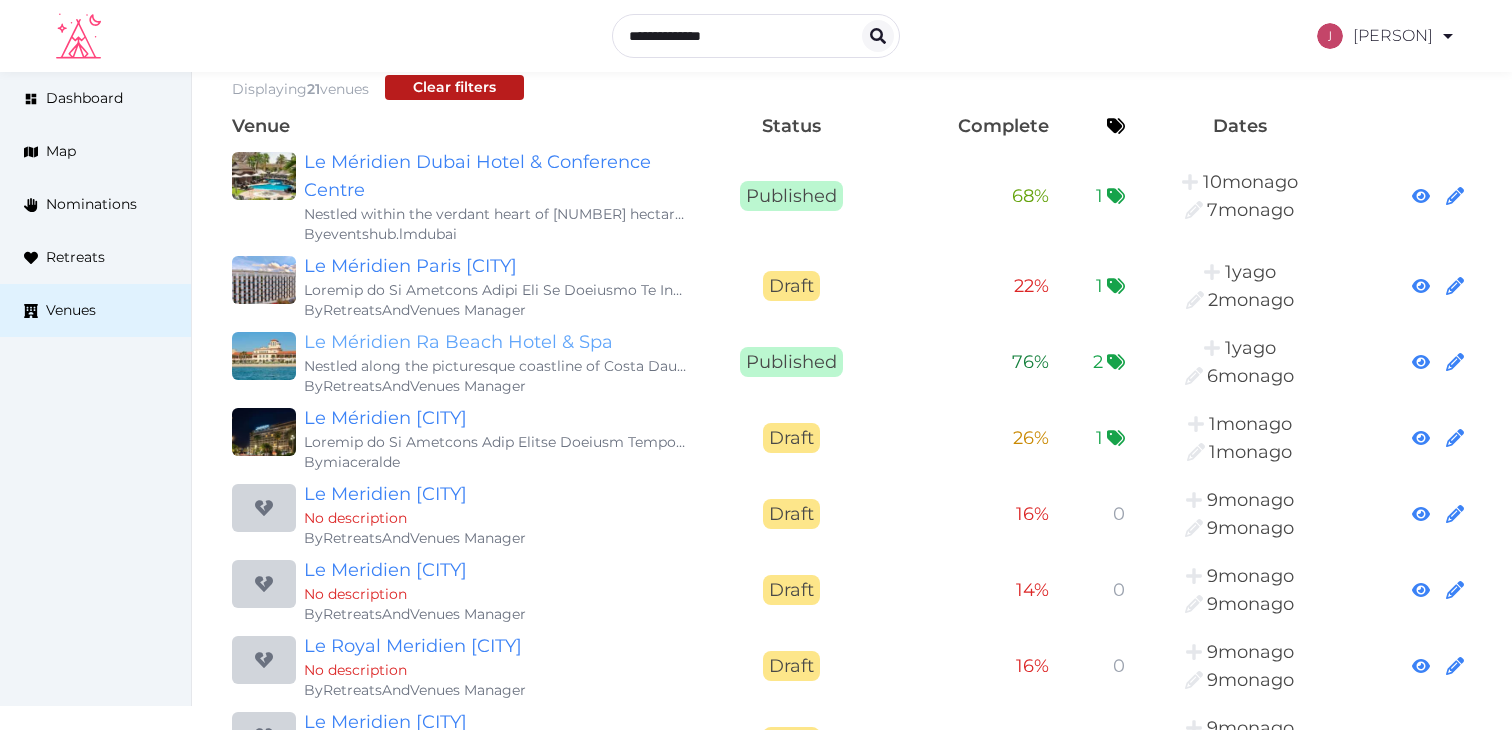 type on "**********" 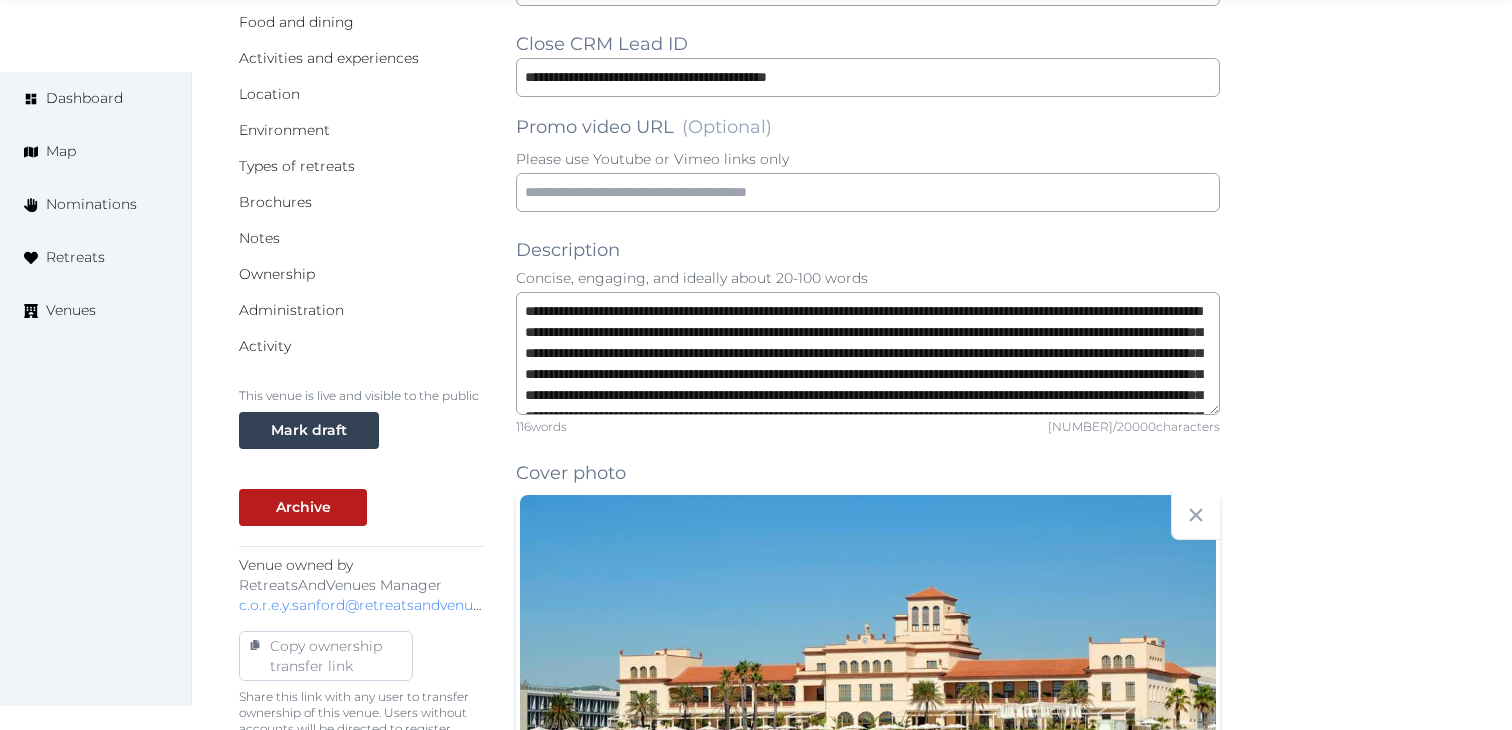 scroll, scrollTop: 419, scrollLeft: 0, axis: vertical 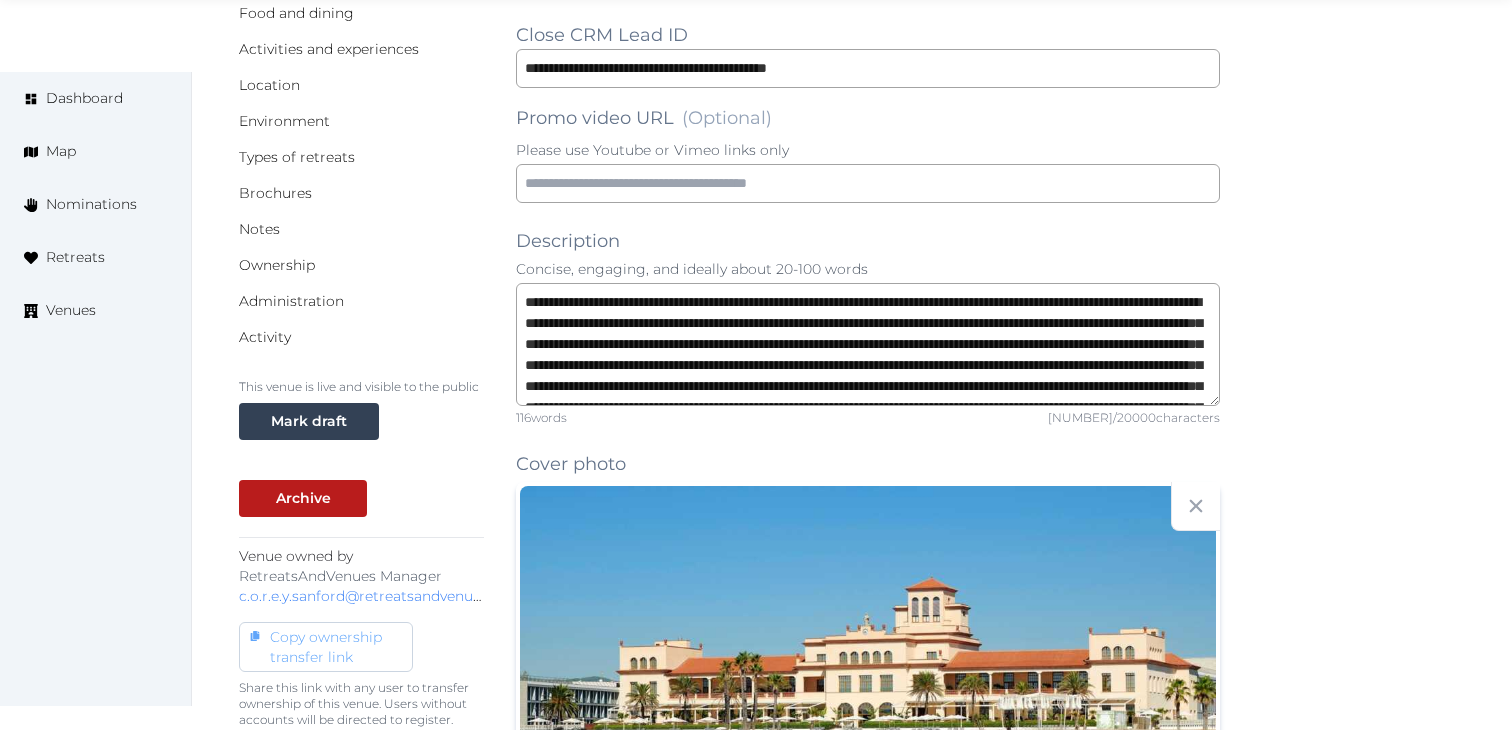 click on "Copy ownership transfer link" at bounding box center (326, 647) 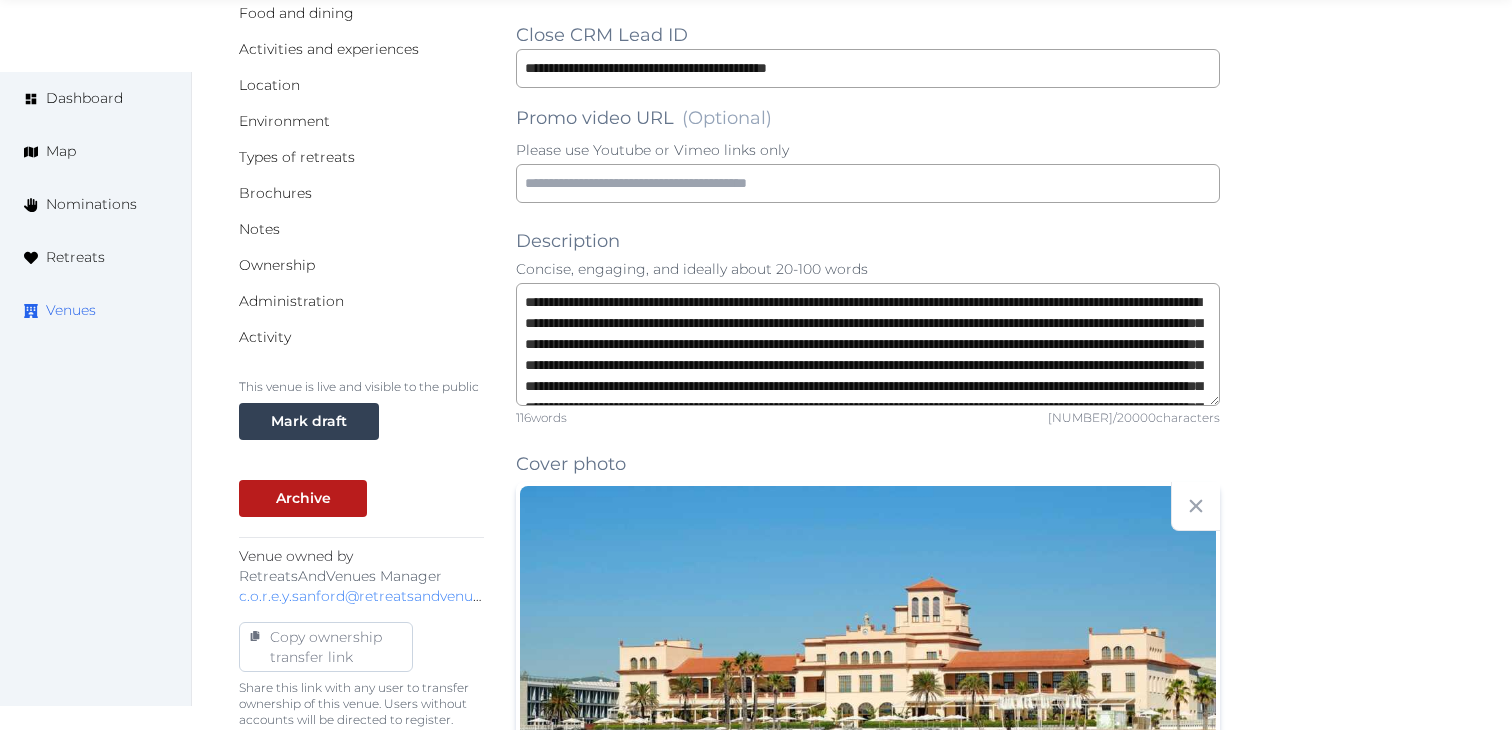 click on "Venues" at bounding box center [95, 310] 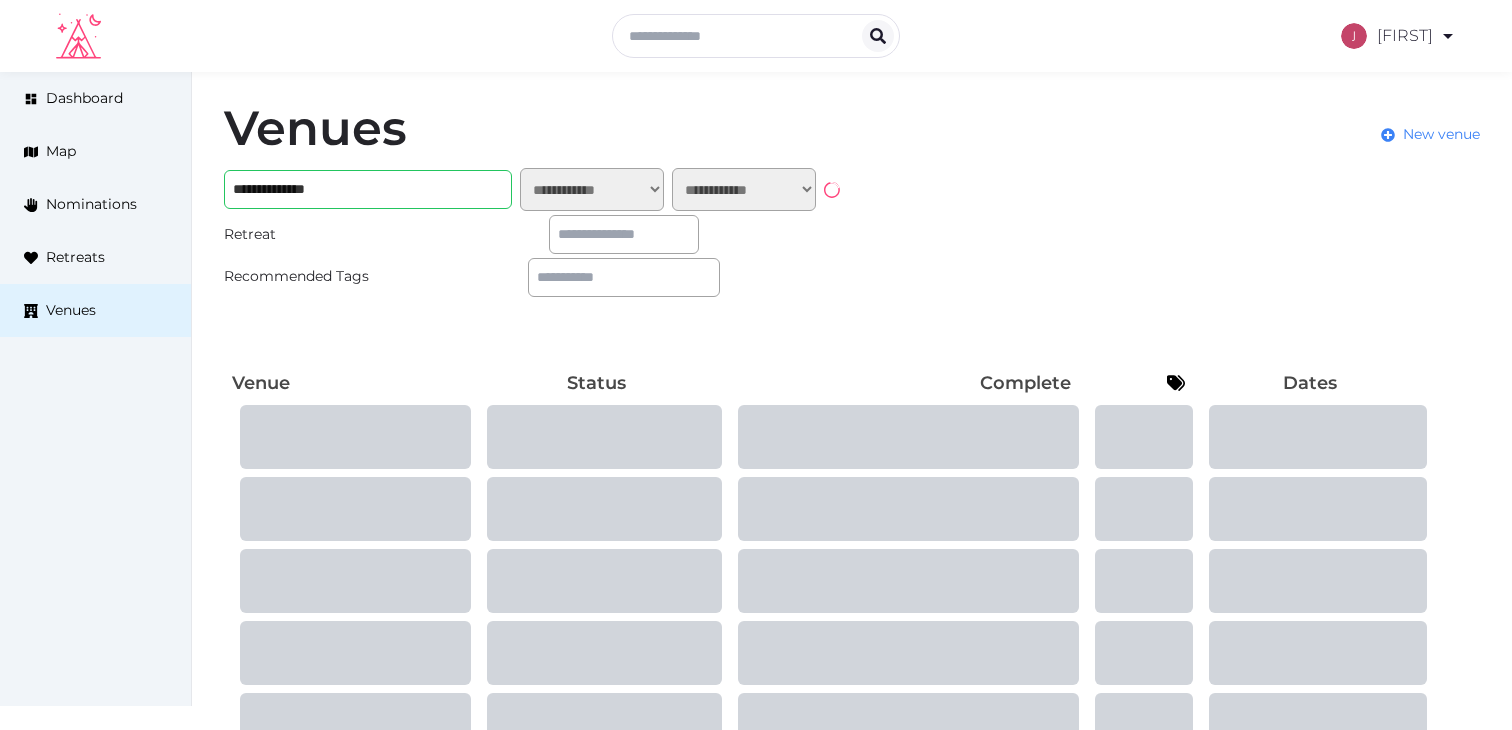 scroll, scrollTop: 0, scrollLeft: 0, axis: both 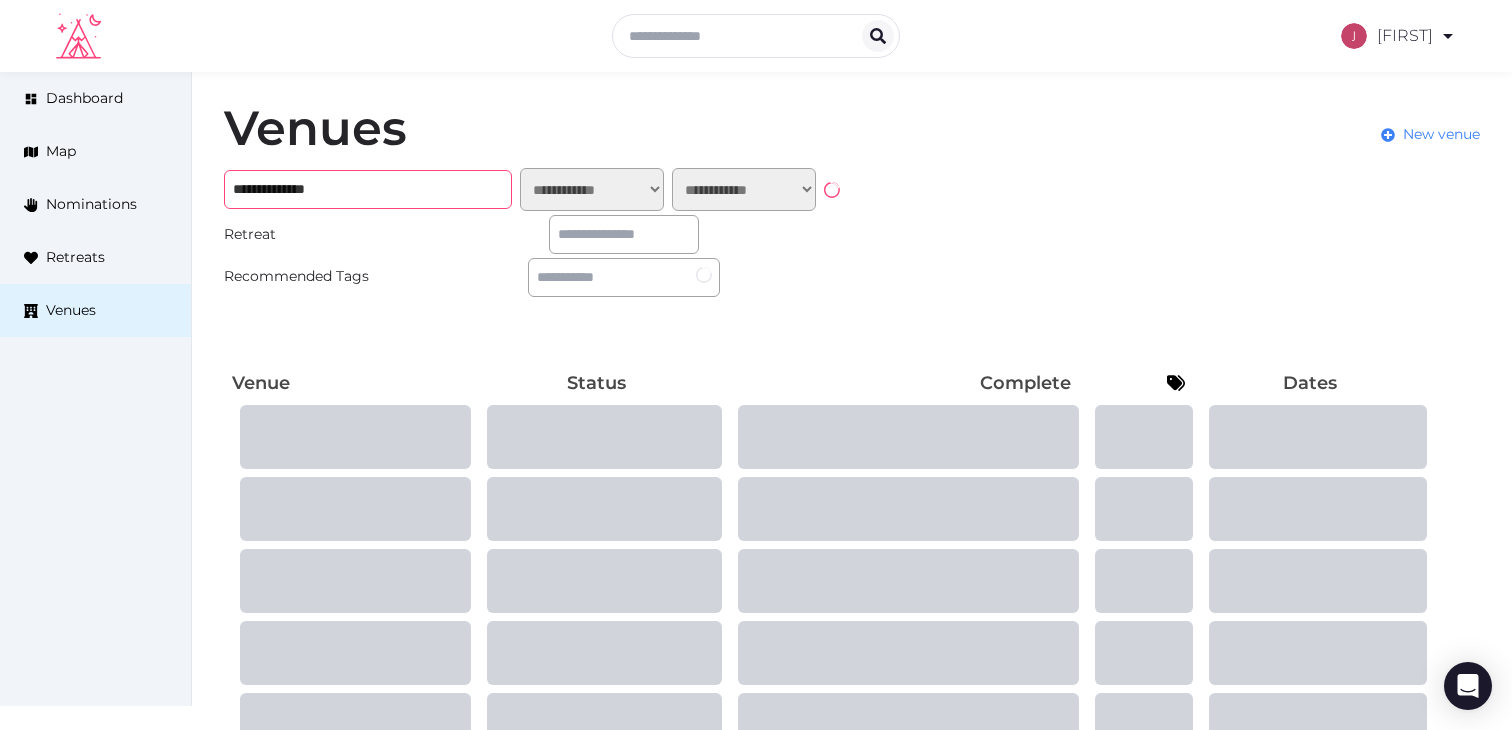 click on "**********" at bounding box center [368, 189] 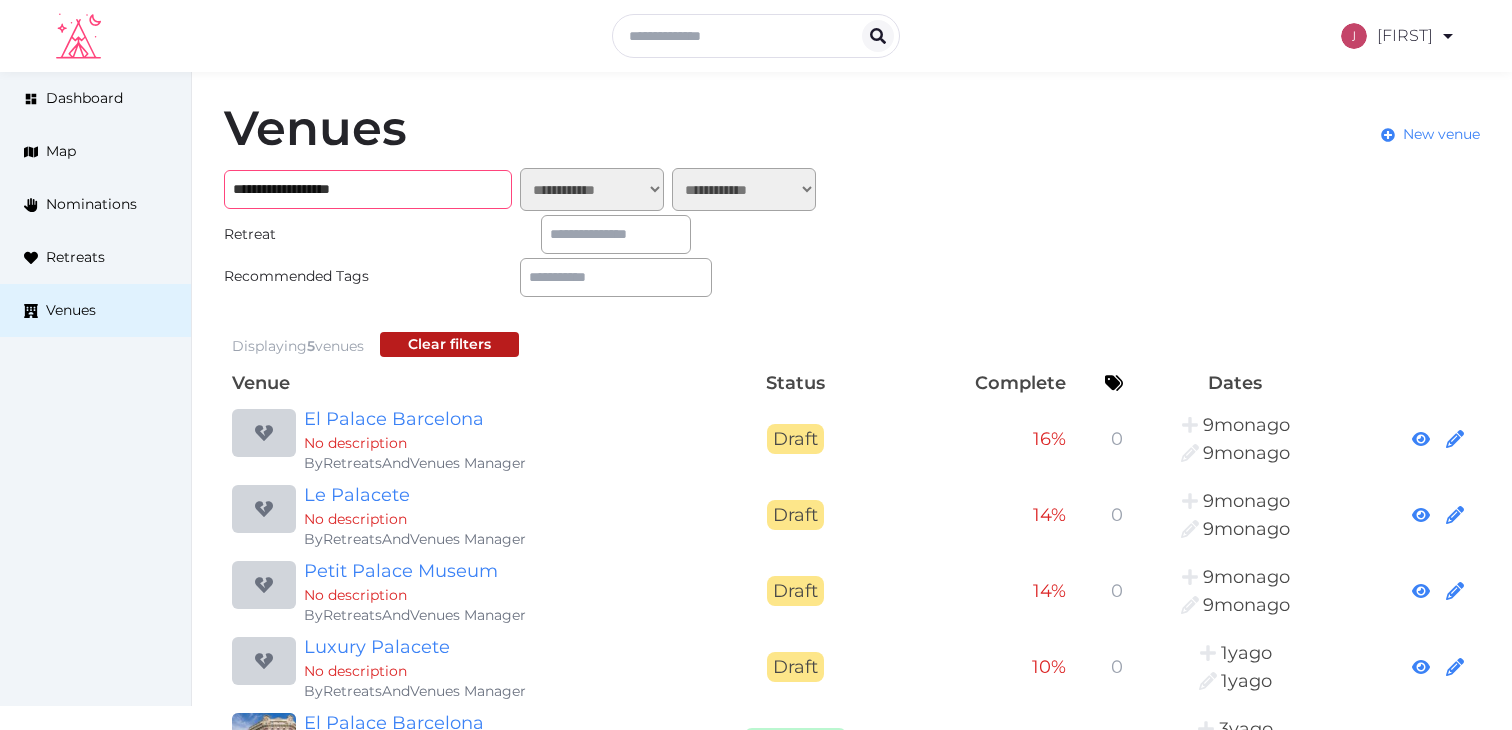 scroll, scrollTop: 83, scrollLeft: 0, axis: vertical 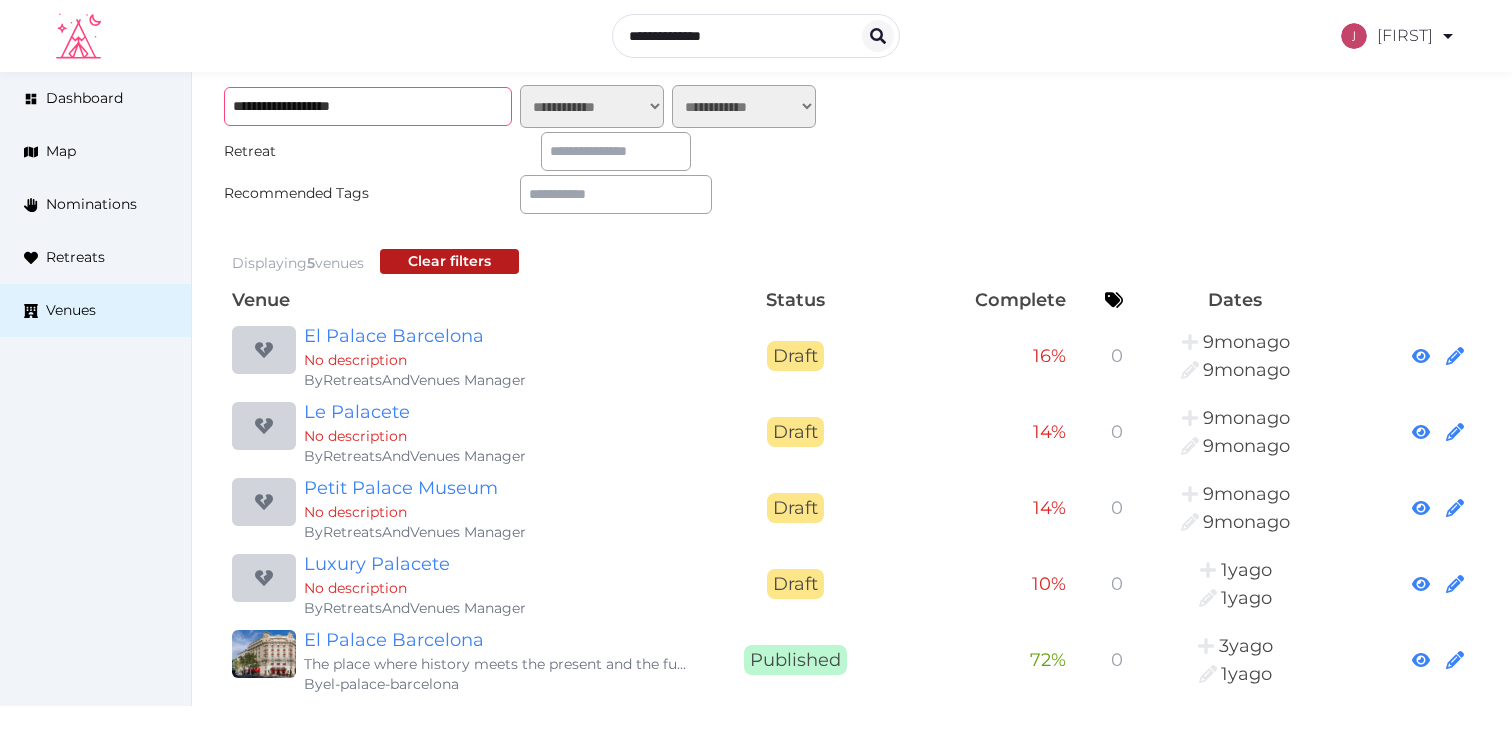 click on "**********" at bounding box center [368, 106] 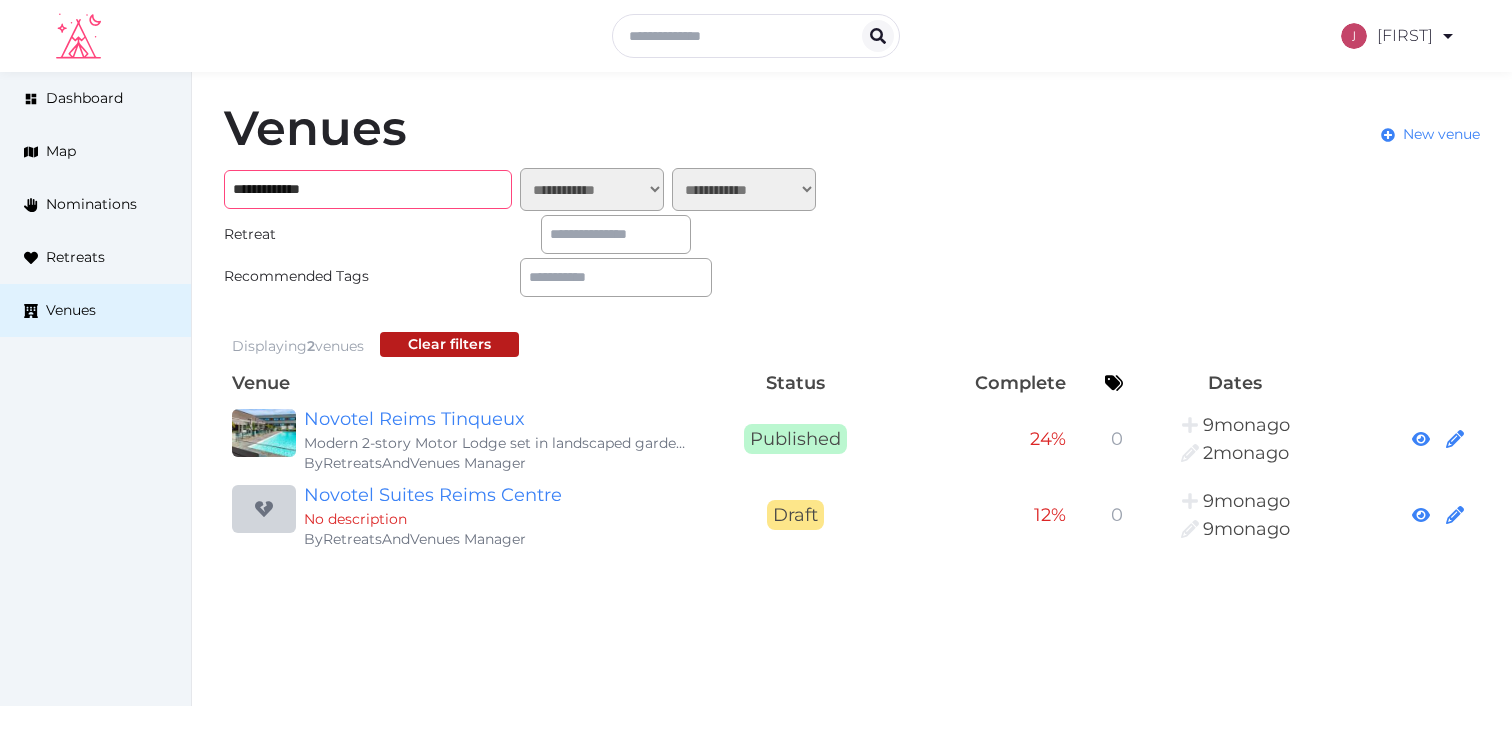 scroll, scrollTop: 0, scrollLeft: 0, axis: both 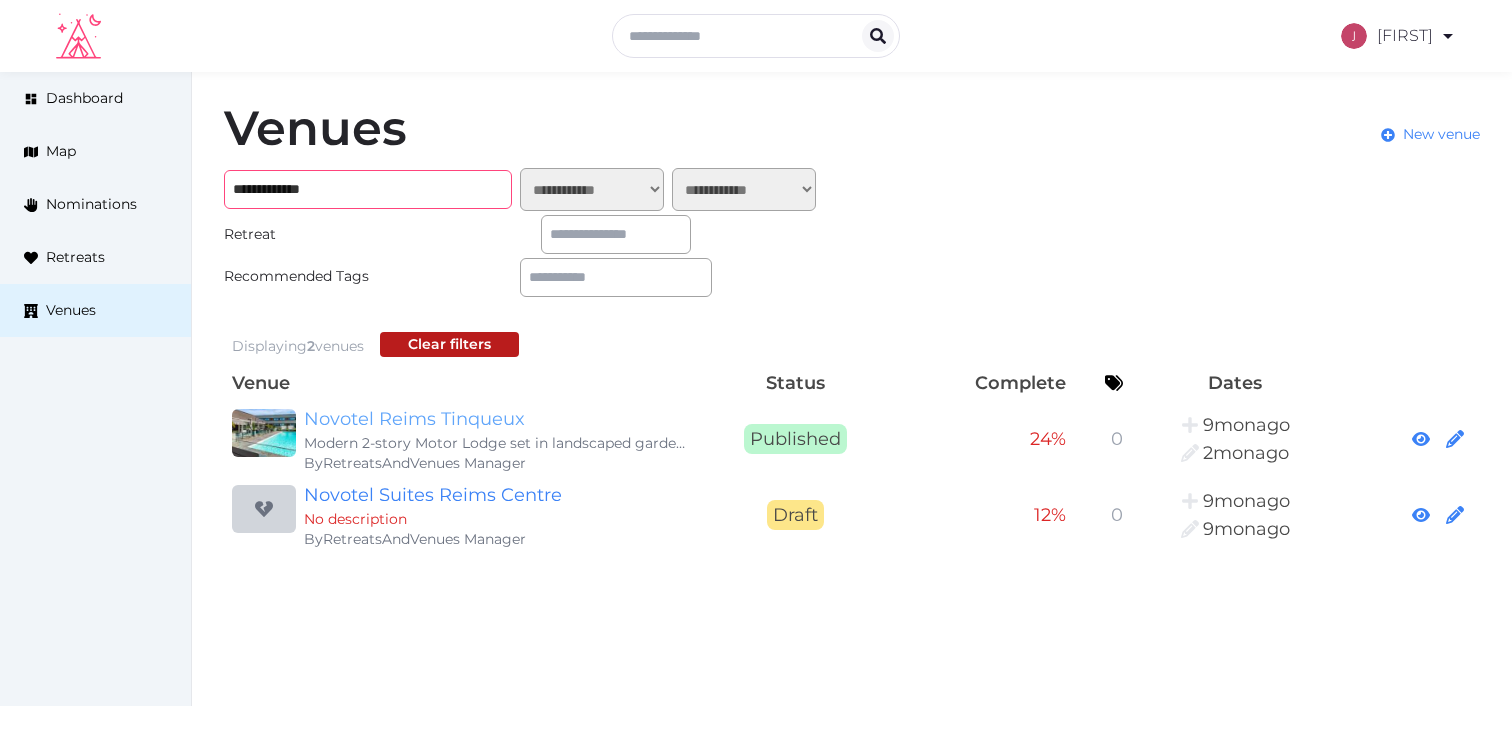 type on "**********" 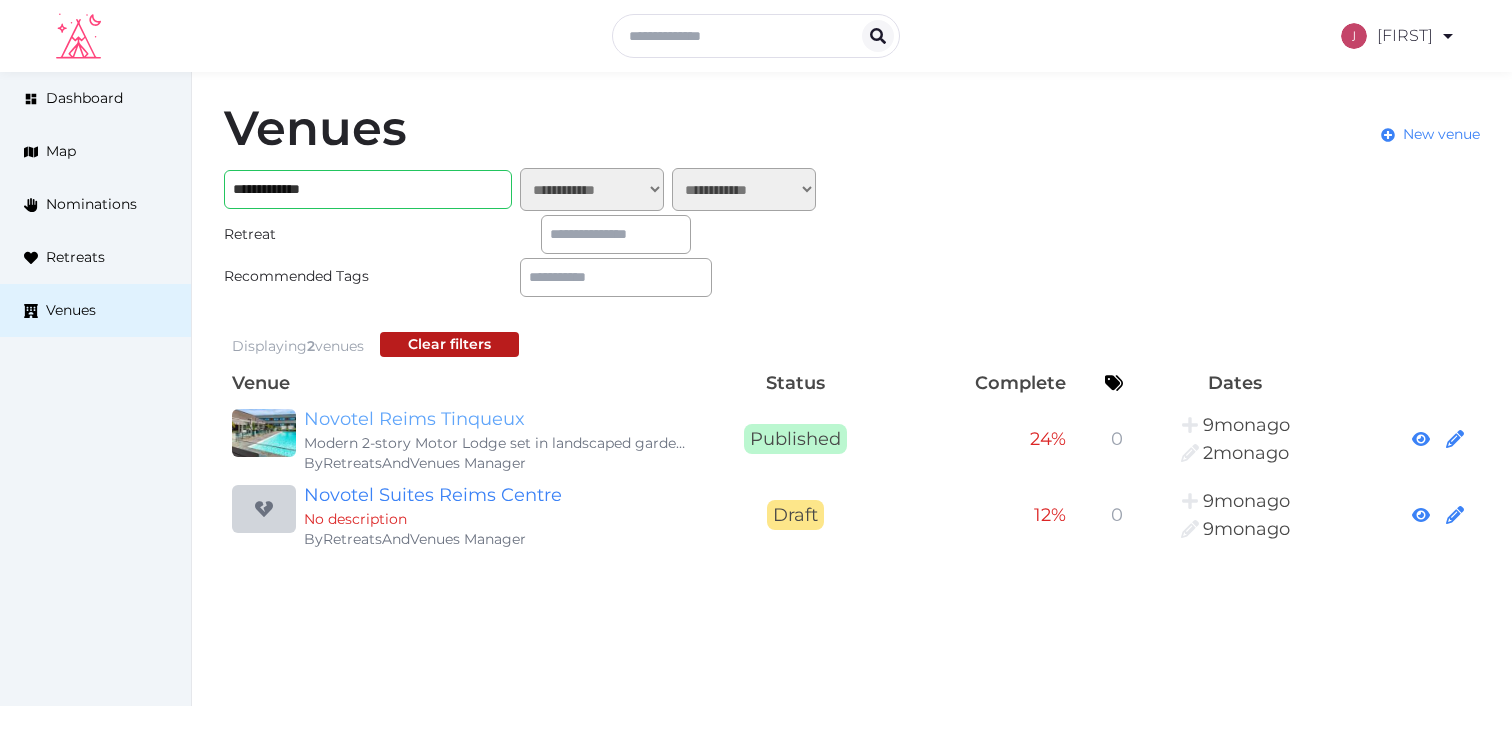 click on "Novotel Reims Tinqueux" at bounding box center [496, 419] 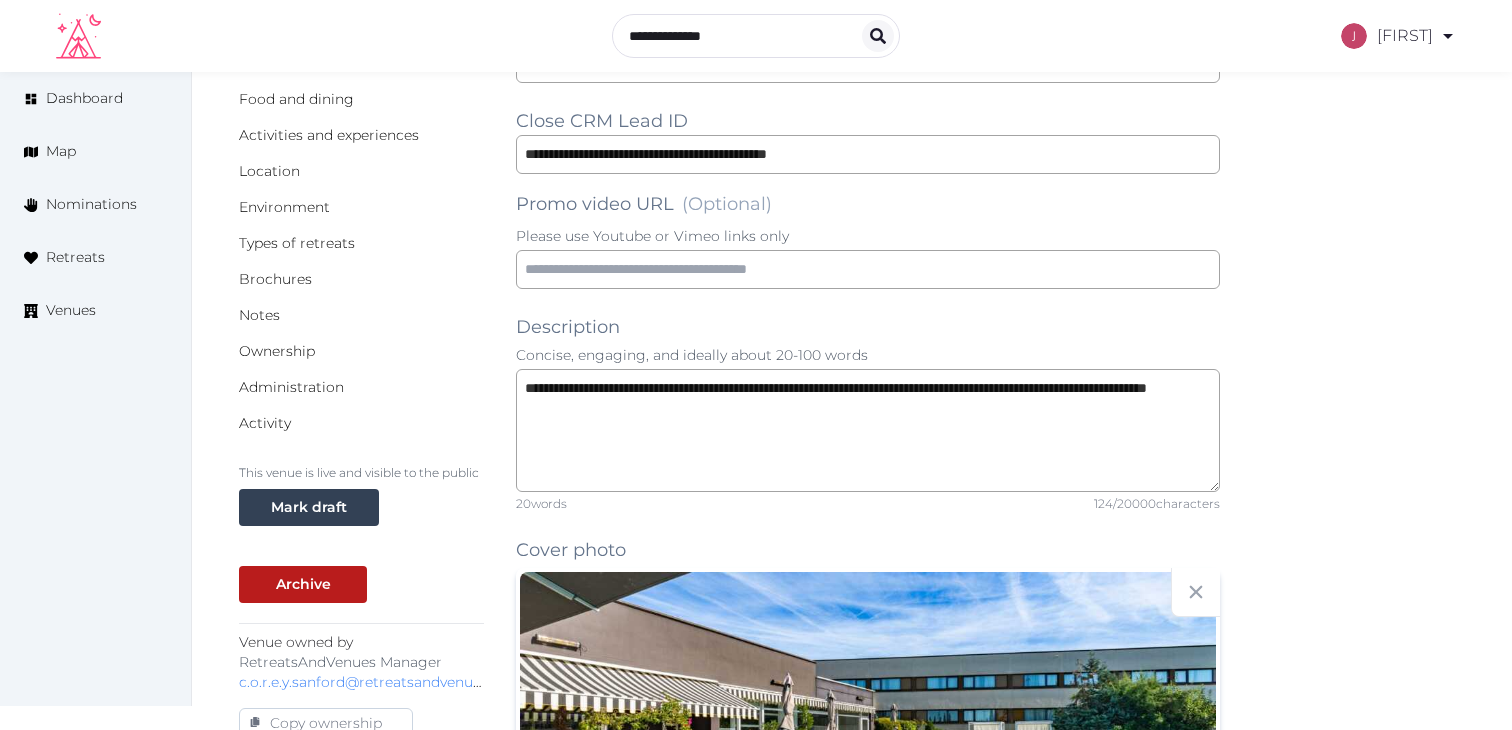 scroll, scrollTop: 343, scrollLeft: 0, axis: vertical 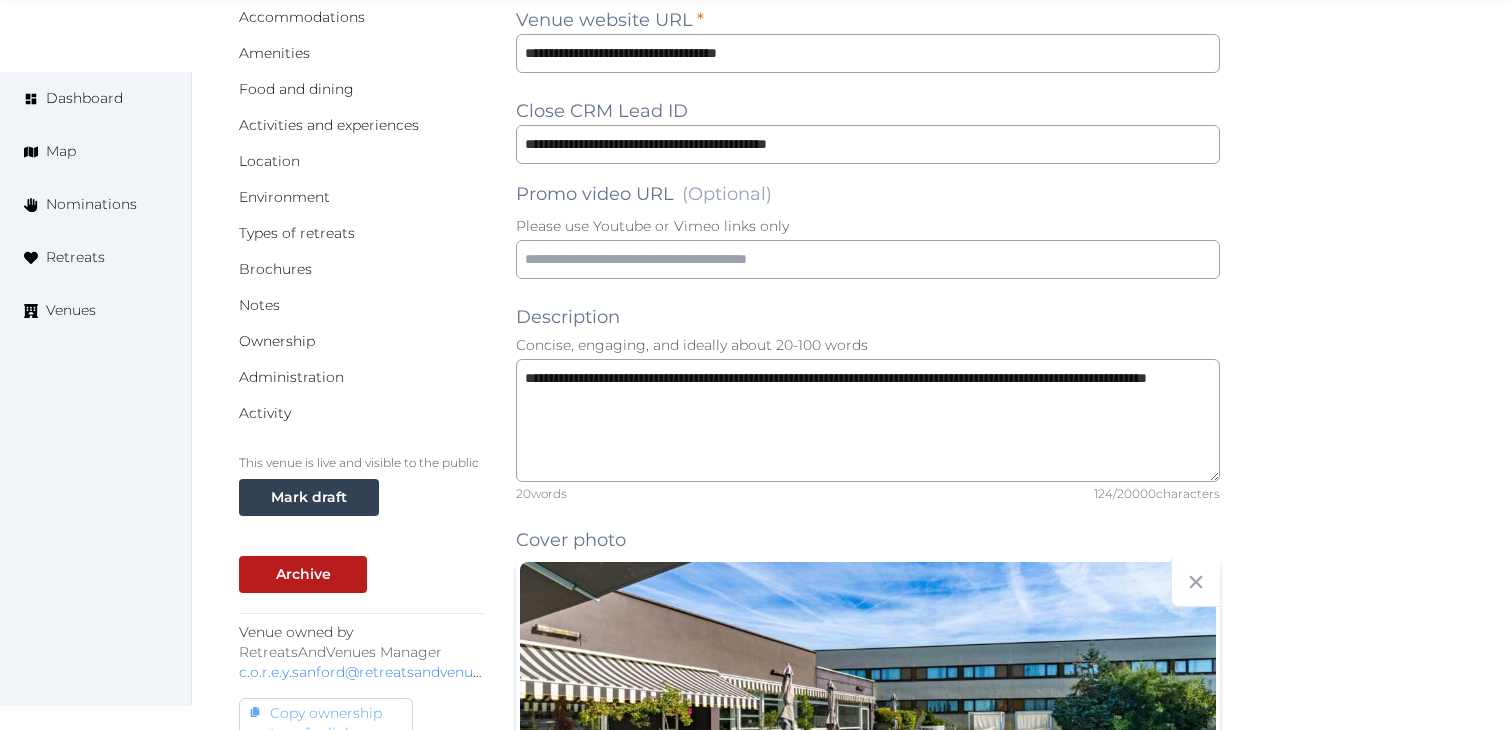 click on "Copy ownership transfer link" at bounding box center (326, 723) 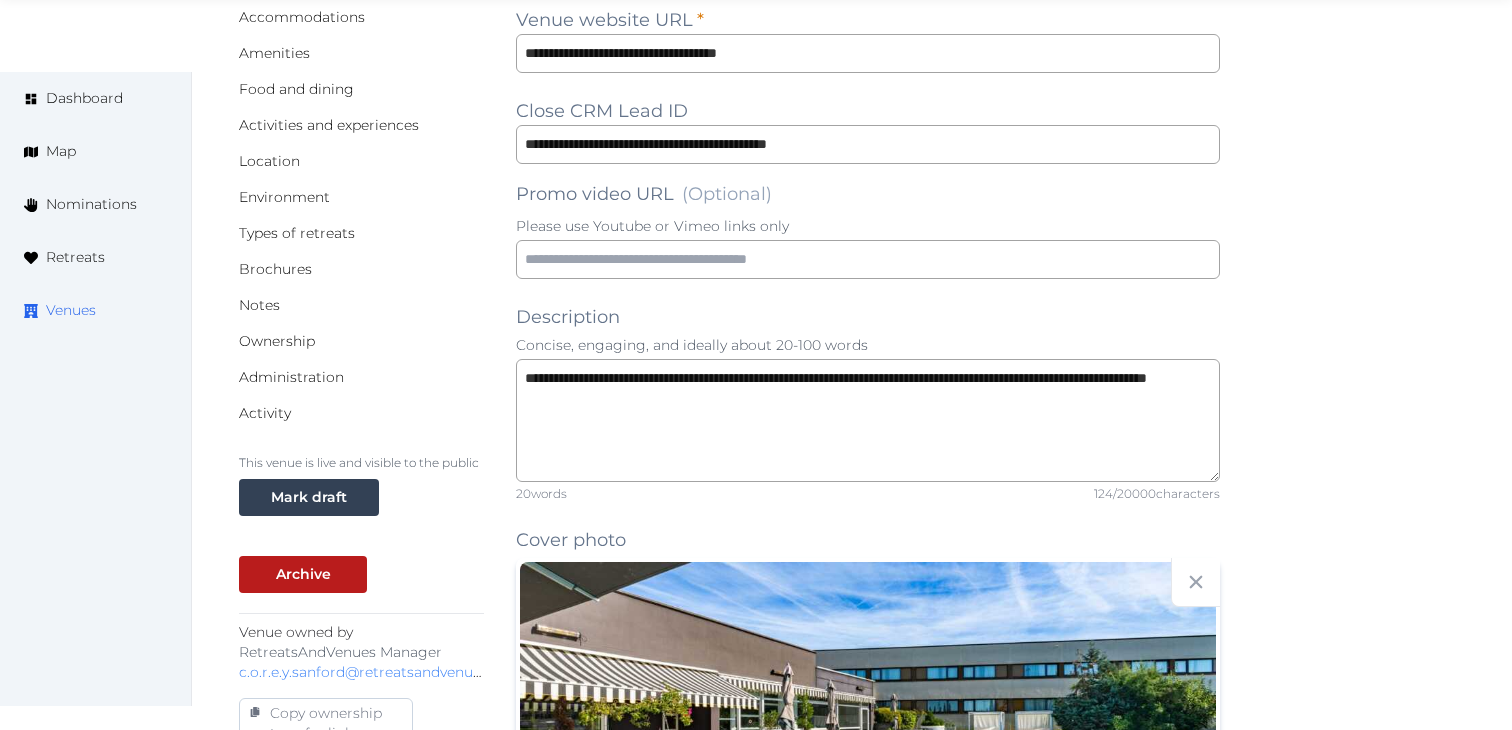 click on "Venues" at bounding box center [71, 310] 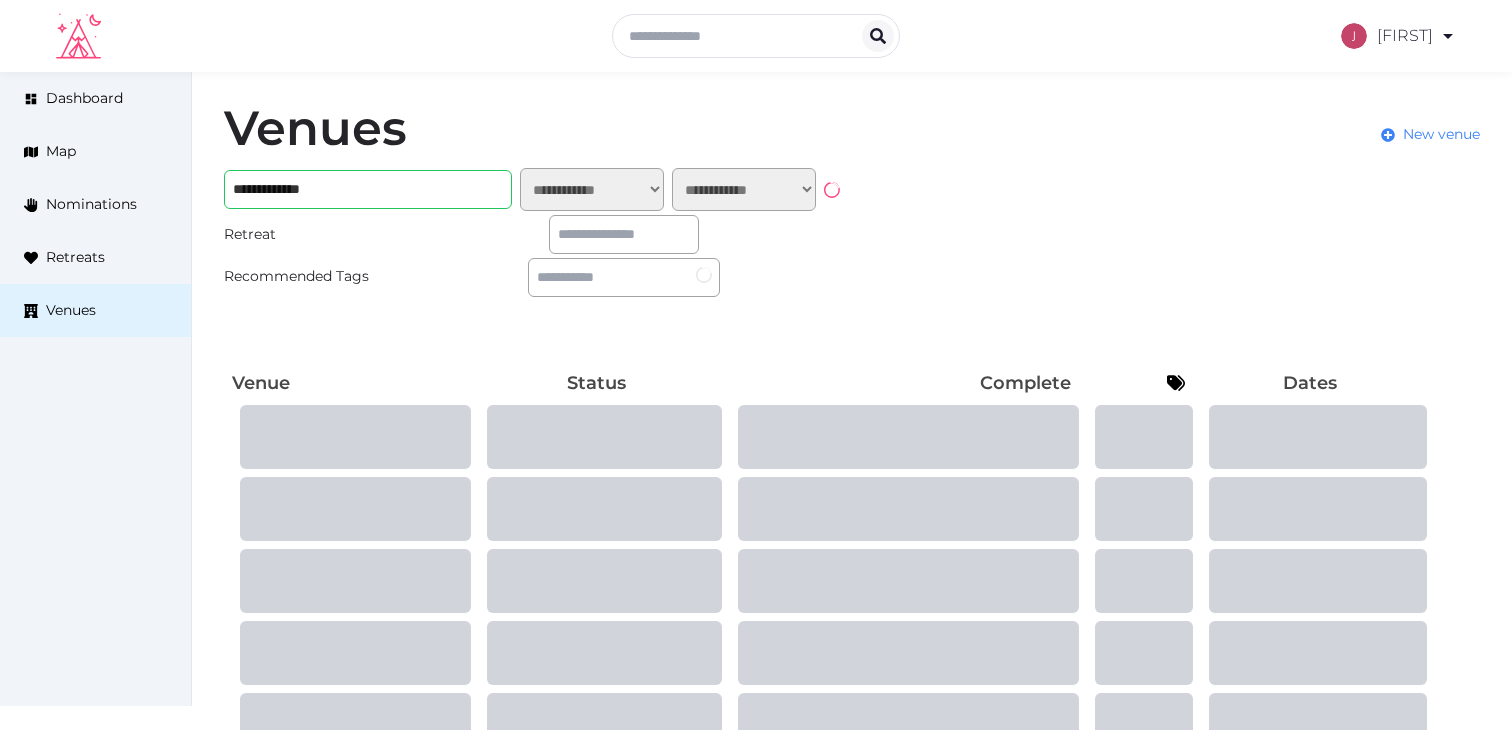 scroll, scrollTop: 0, scrollLeft: 0, axis: both 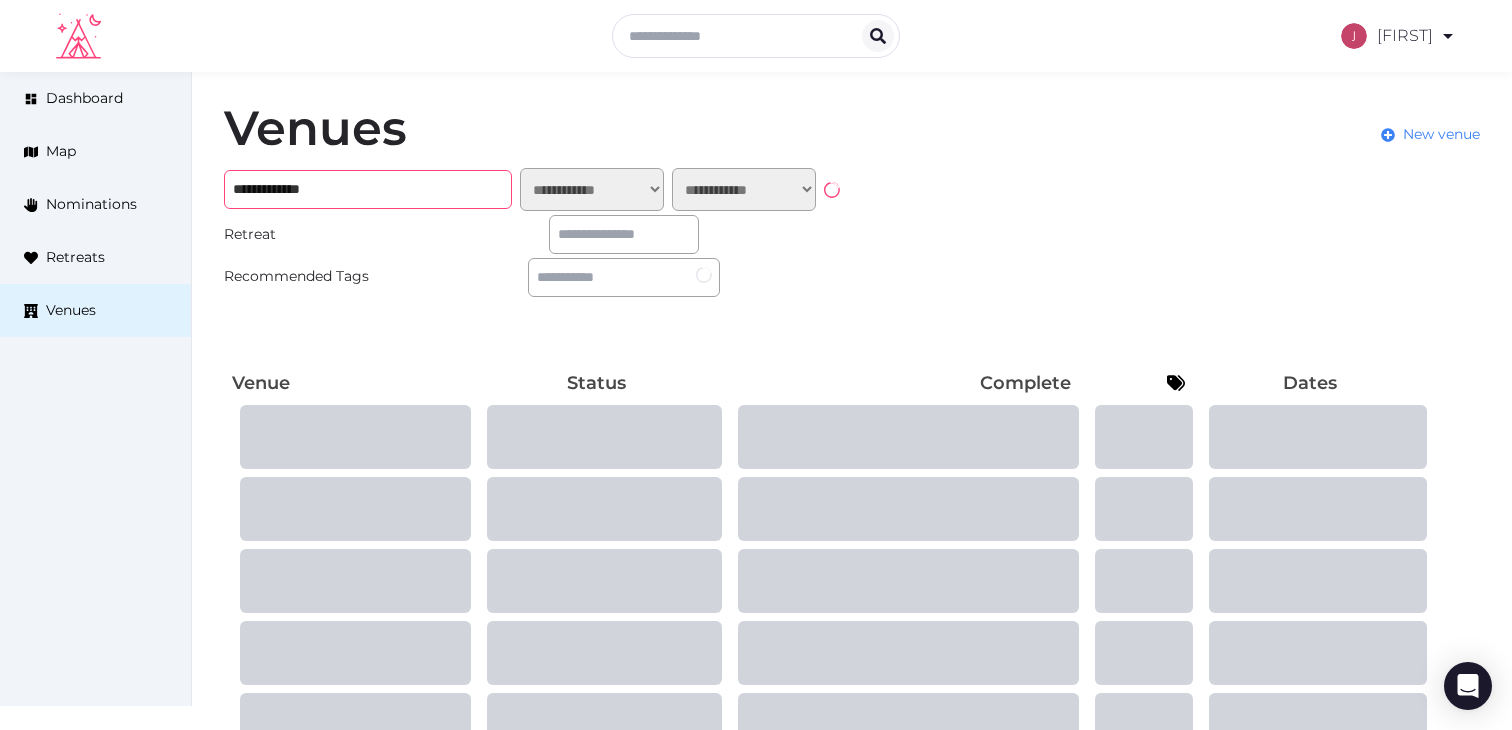 click on "**********" at bounding box center [368, 189] 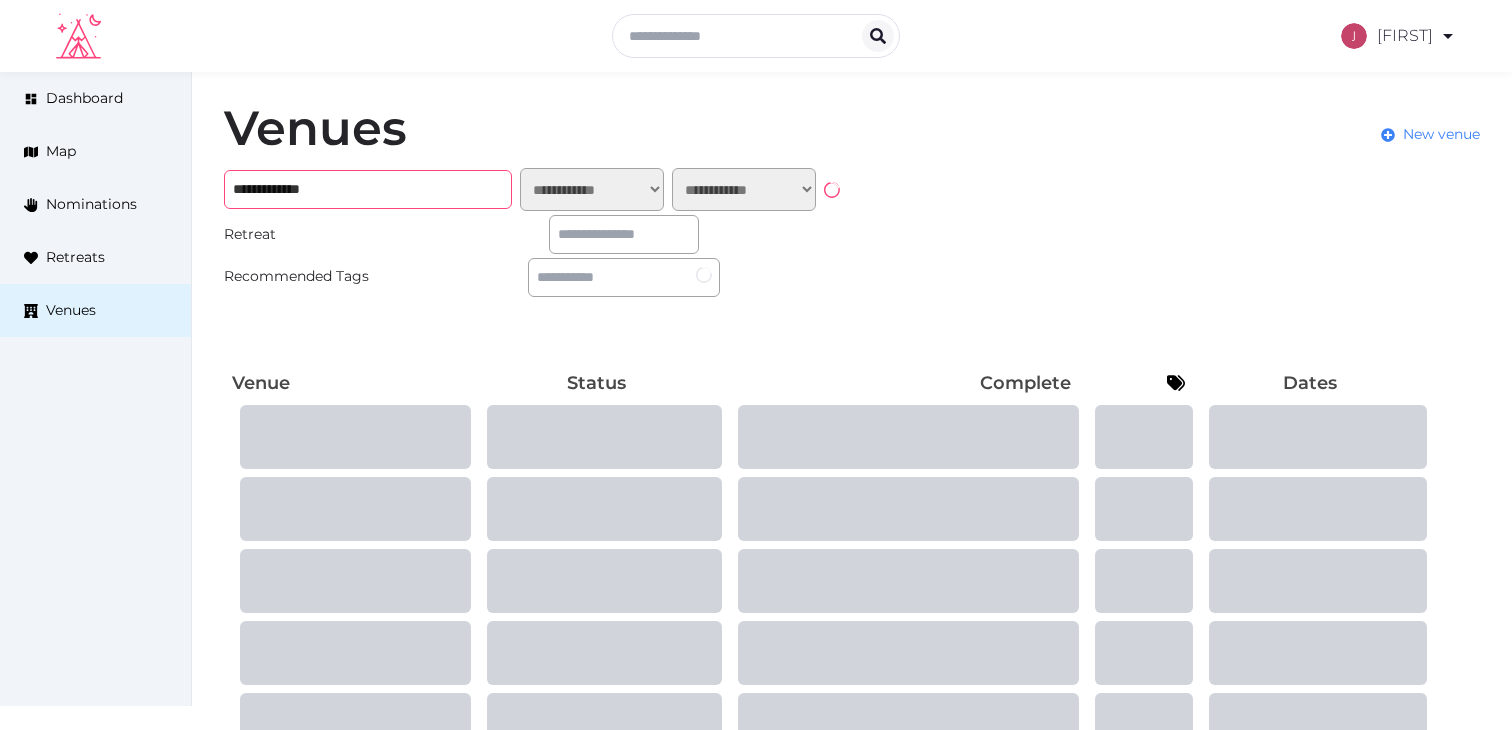 click on "**********" at bounding box center [368, 189] 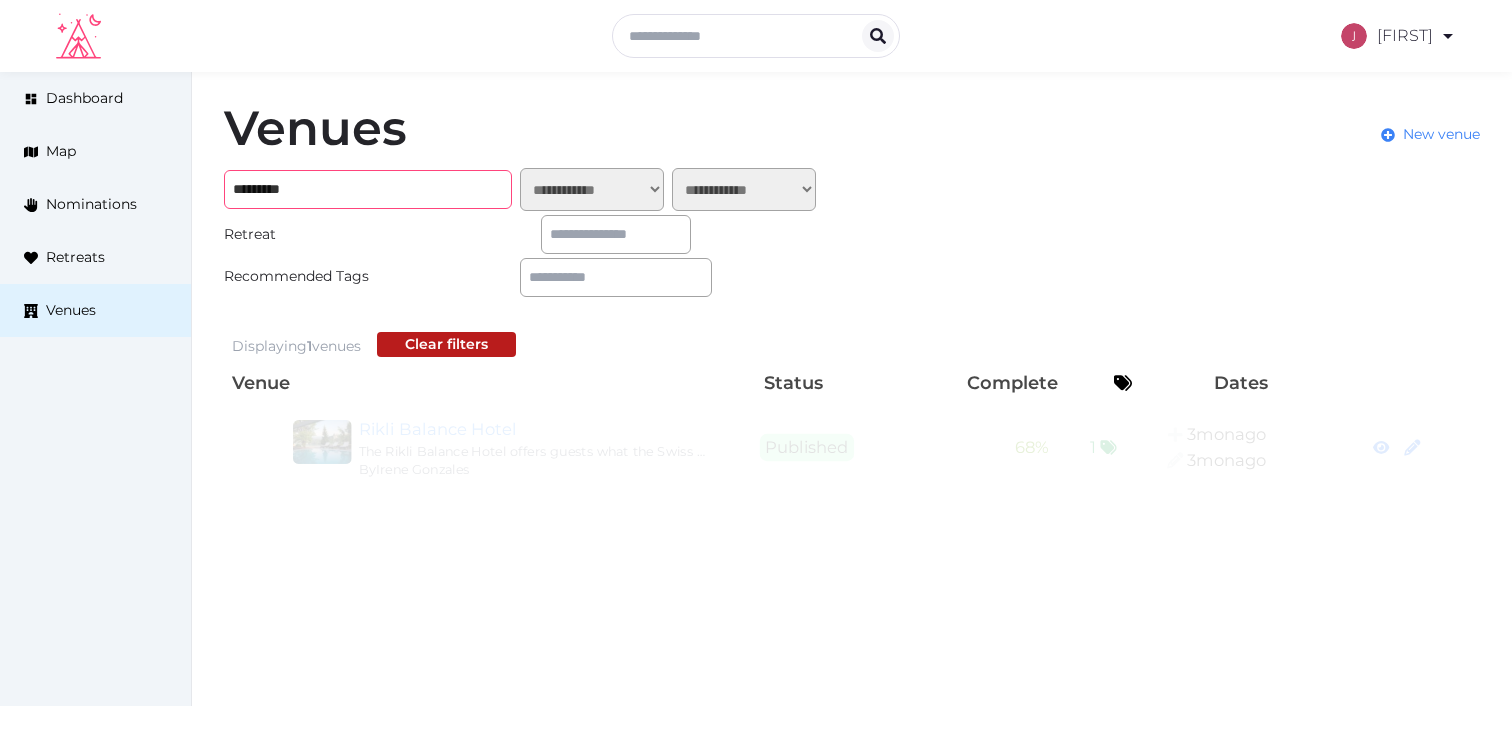 type on "*********" 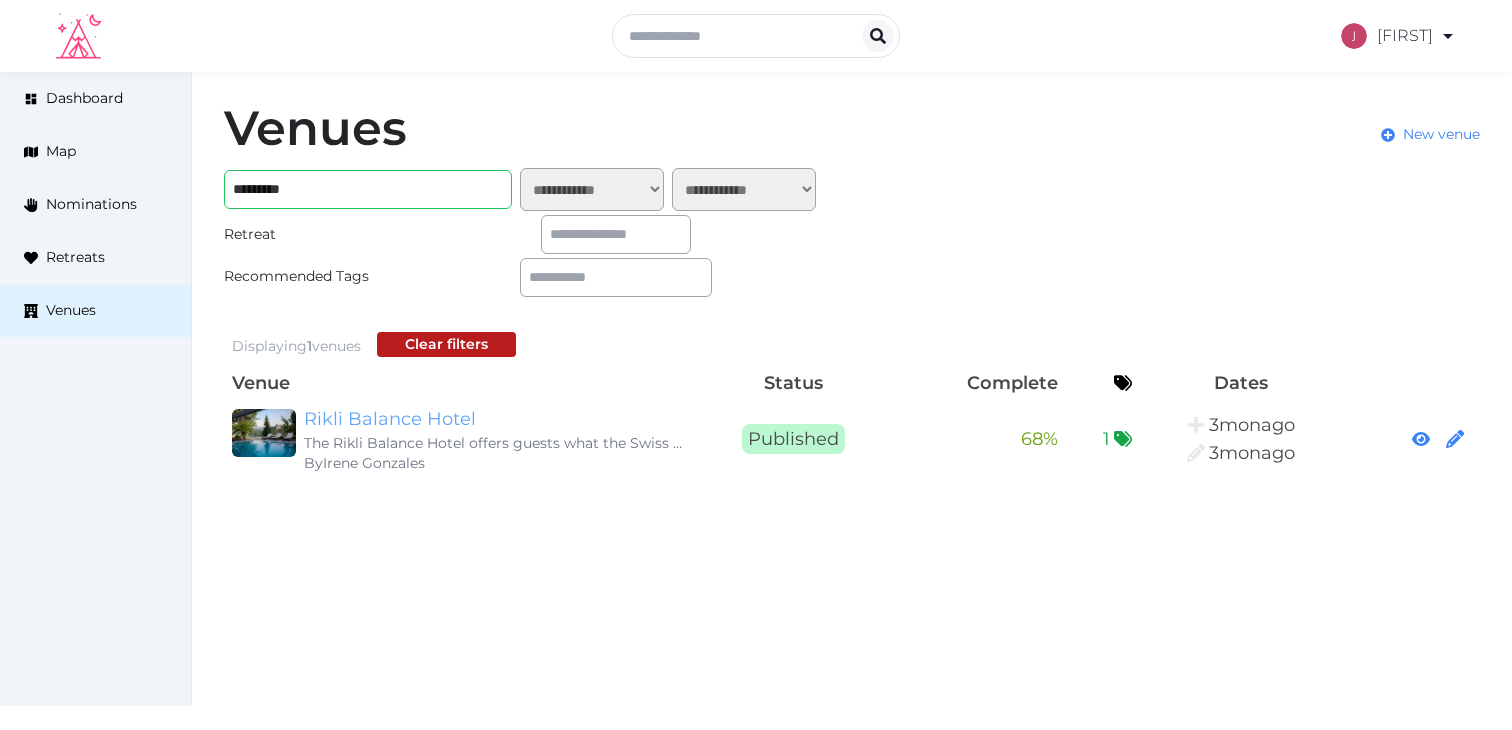 click on "Rikli Balance Hotel" at bounding box center [496, 419] 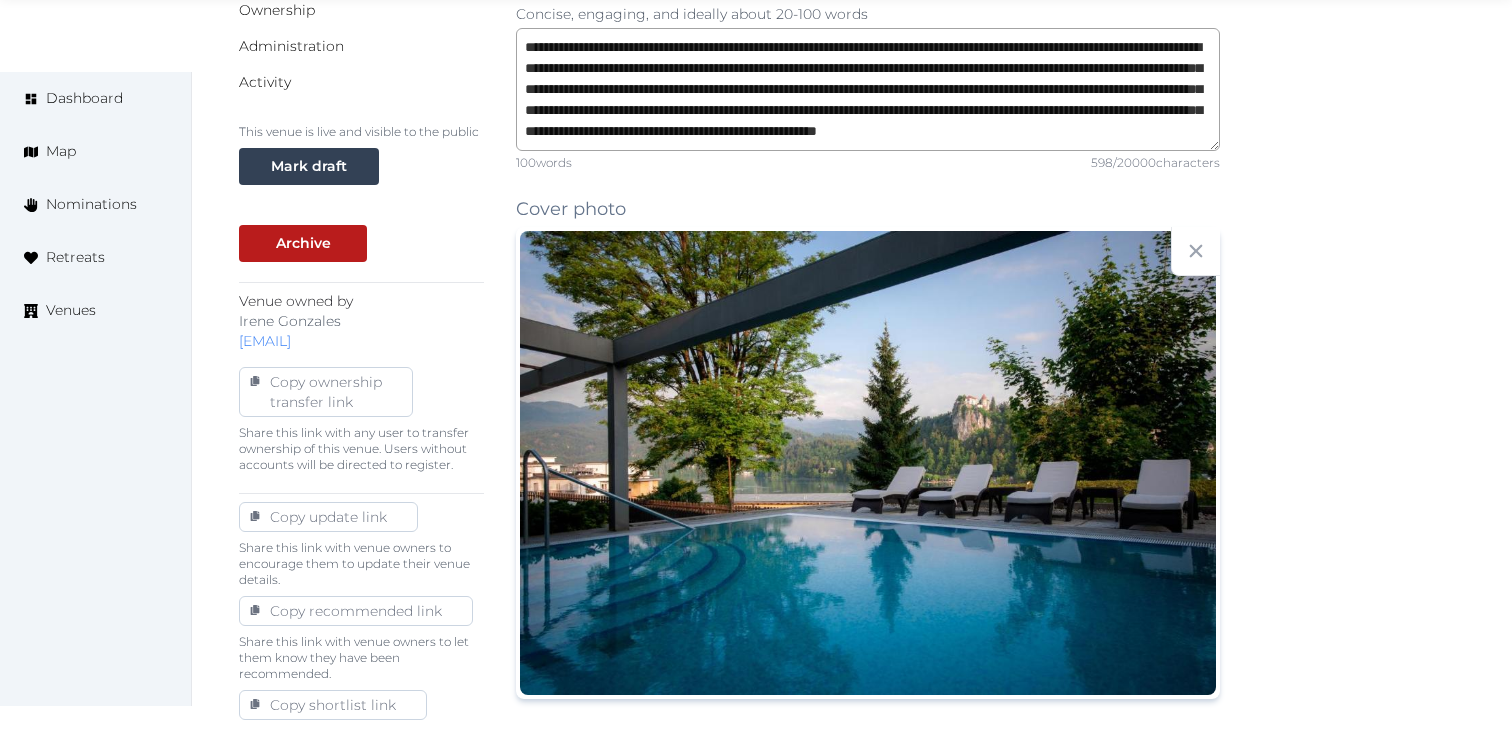 scroll, scrollTop: 694, scrollLeft: 0, axis: vertical 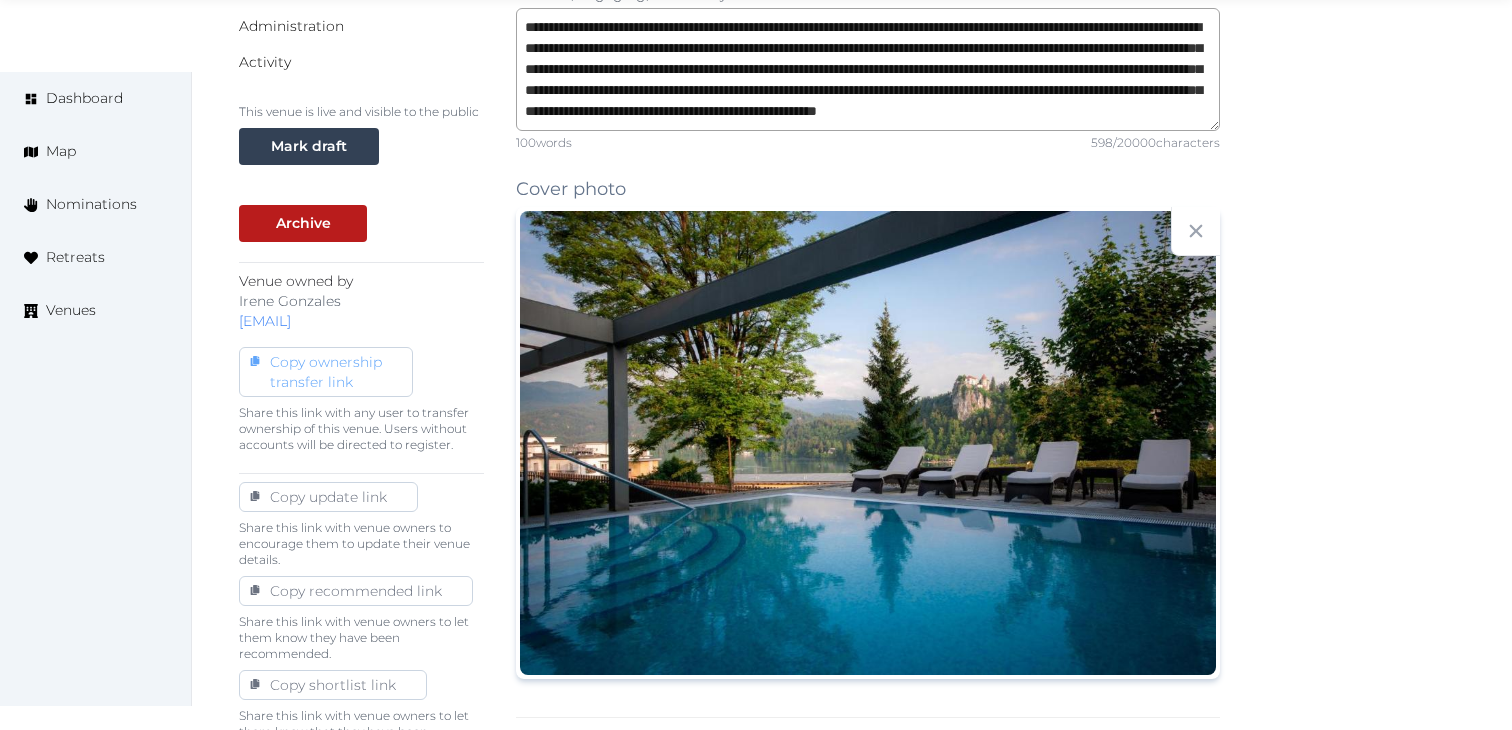 click on "Copy ownership transfer link" at bounding box center [326, 372] 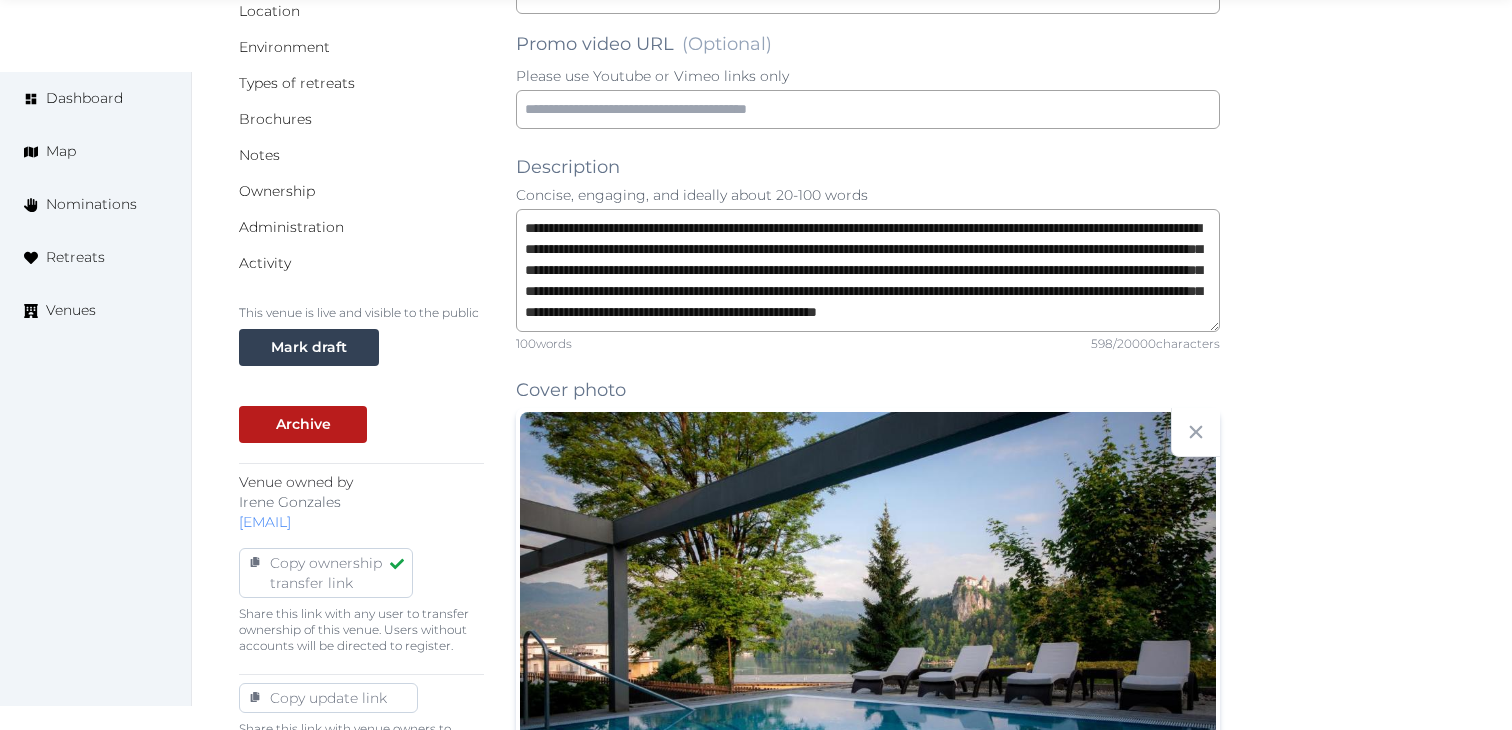 scroll, scrollTop: 0, scrollLeft: 0, axis: both 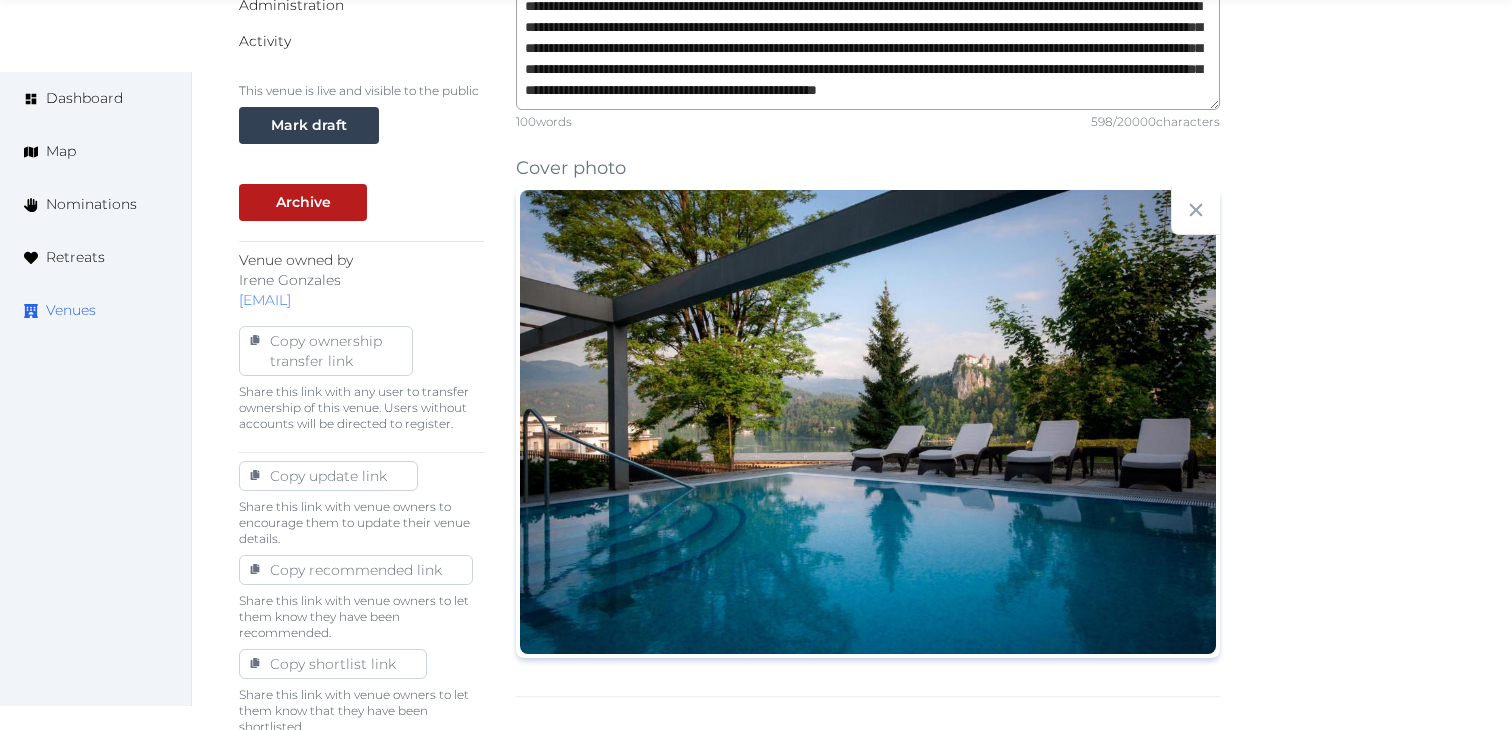 click on "Venues" at bounding box center (71, 310) 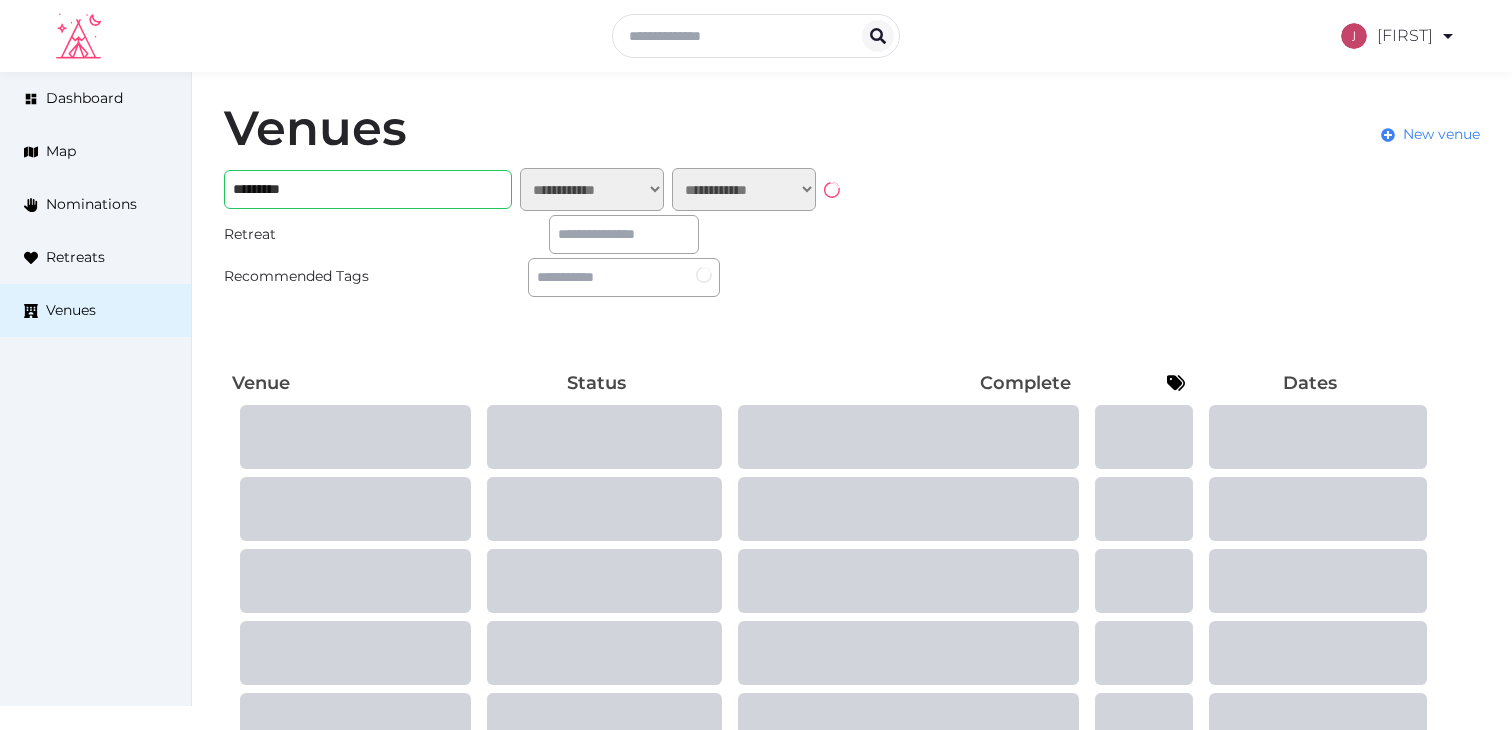 scroll, scrollTop: 0, scrollLeft: 0, axis: both 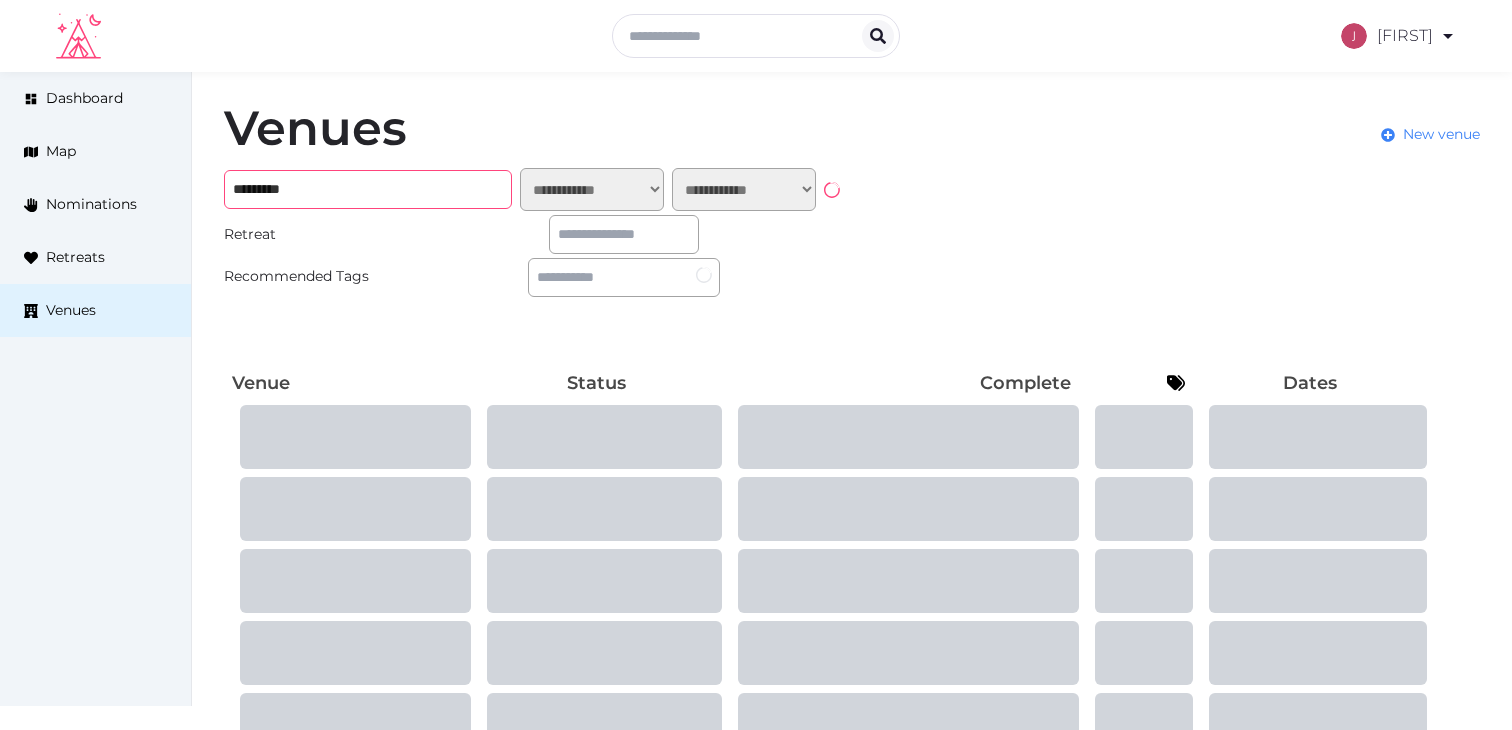 click on "*********" at bounding box center (368, 189) 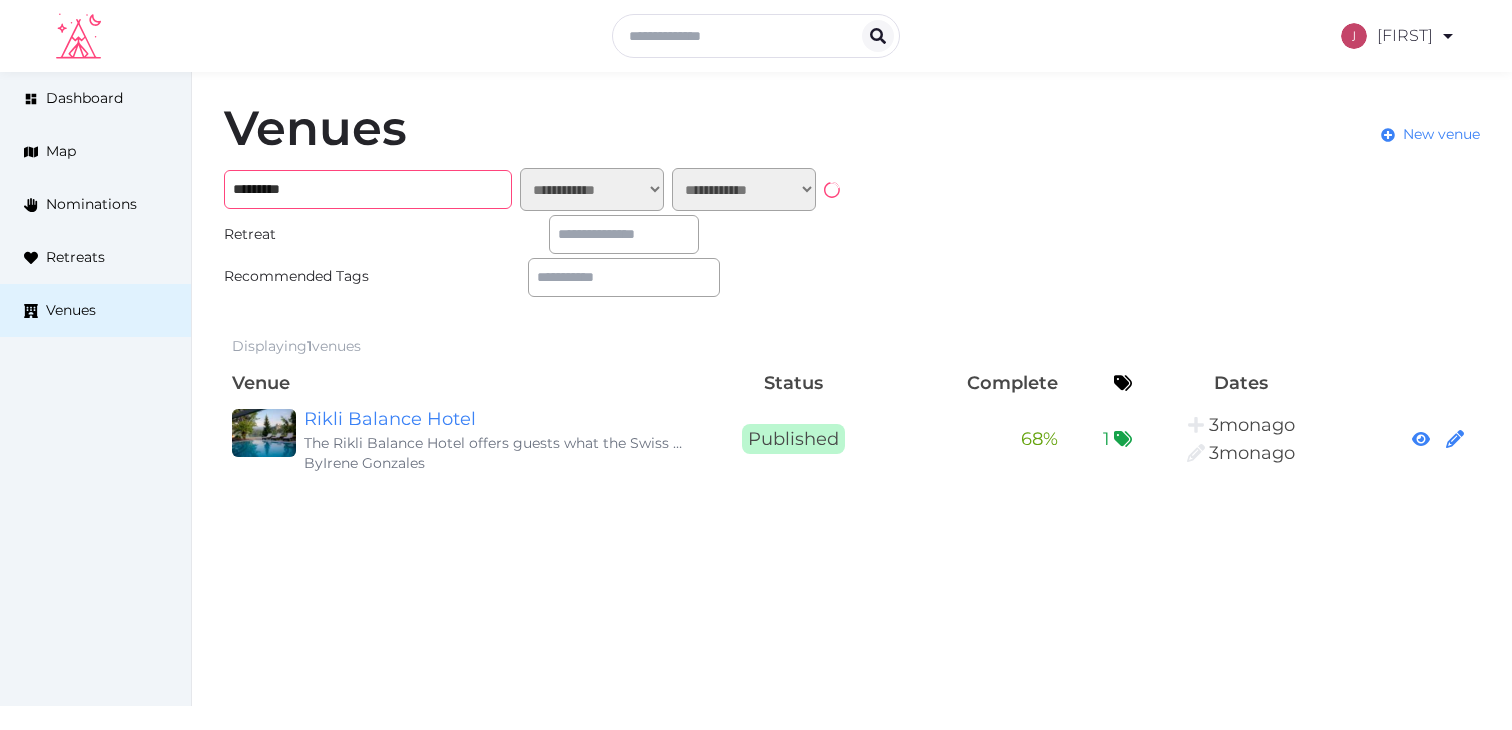 click on "*********" at bounding box center [368, 189] 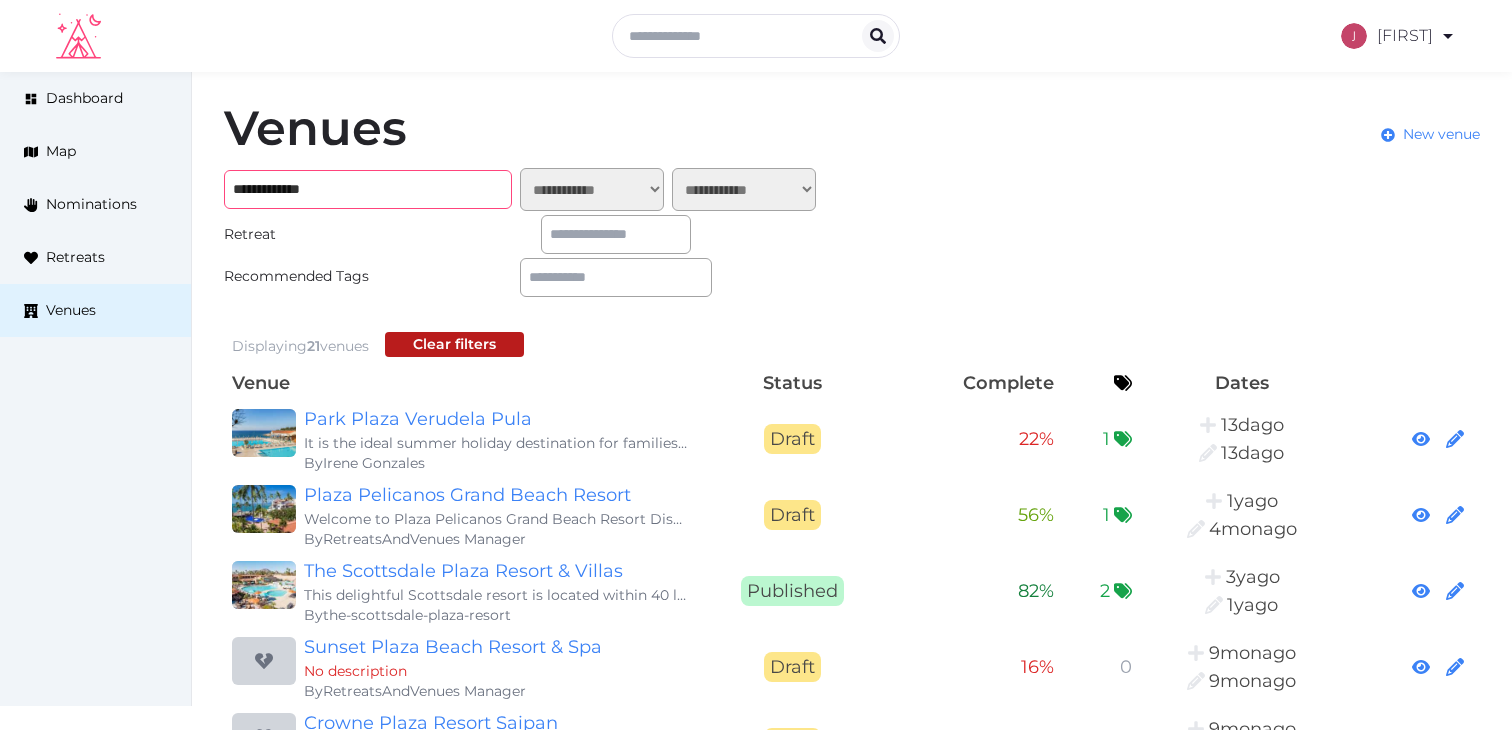 type on "**********" 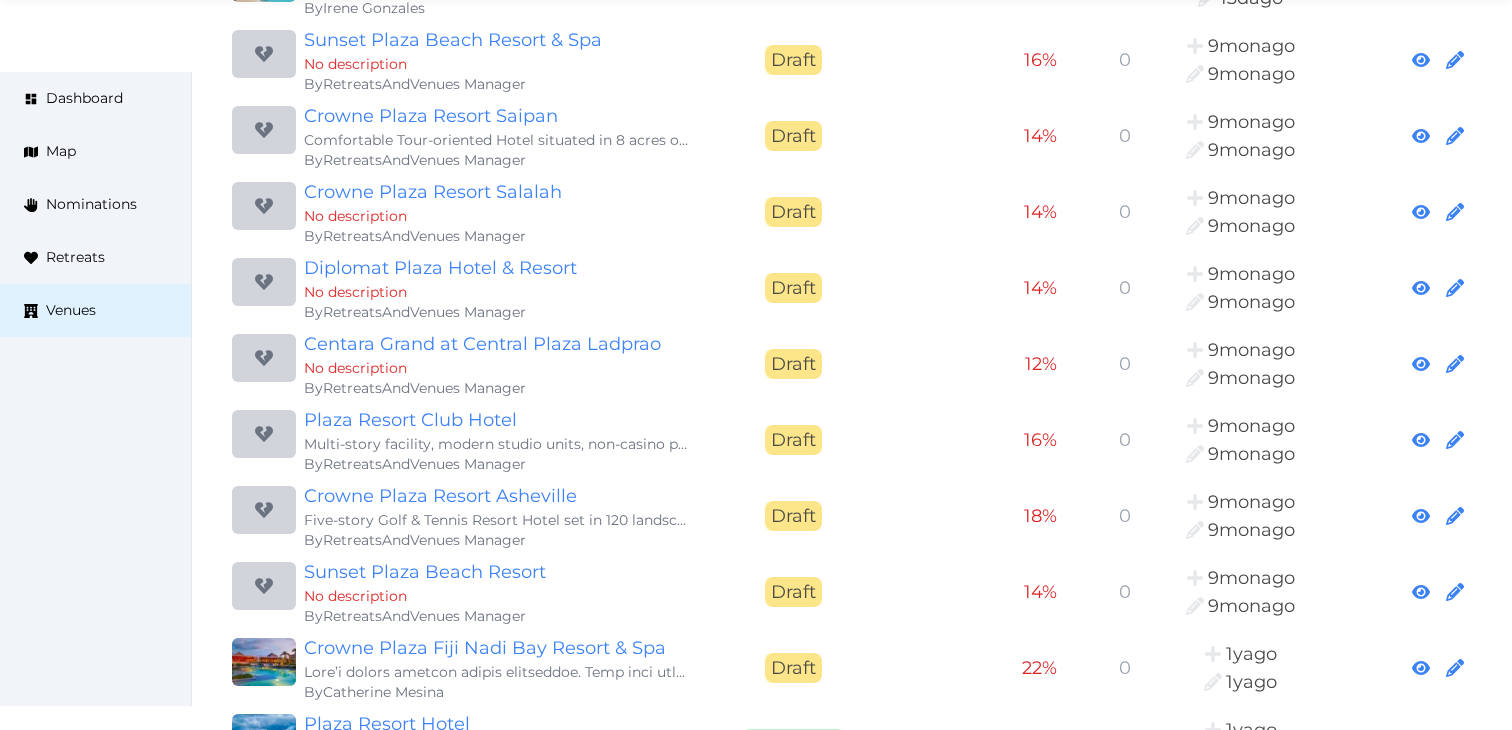 scroll, scrollTop: 539, scrollLeft: 0, axis: vertical 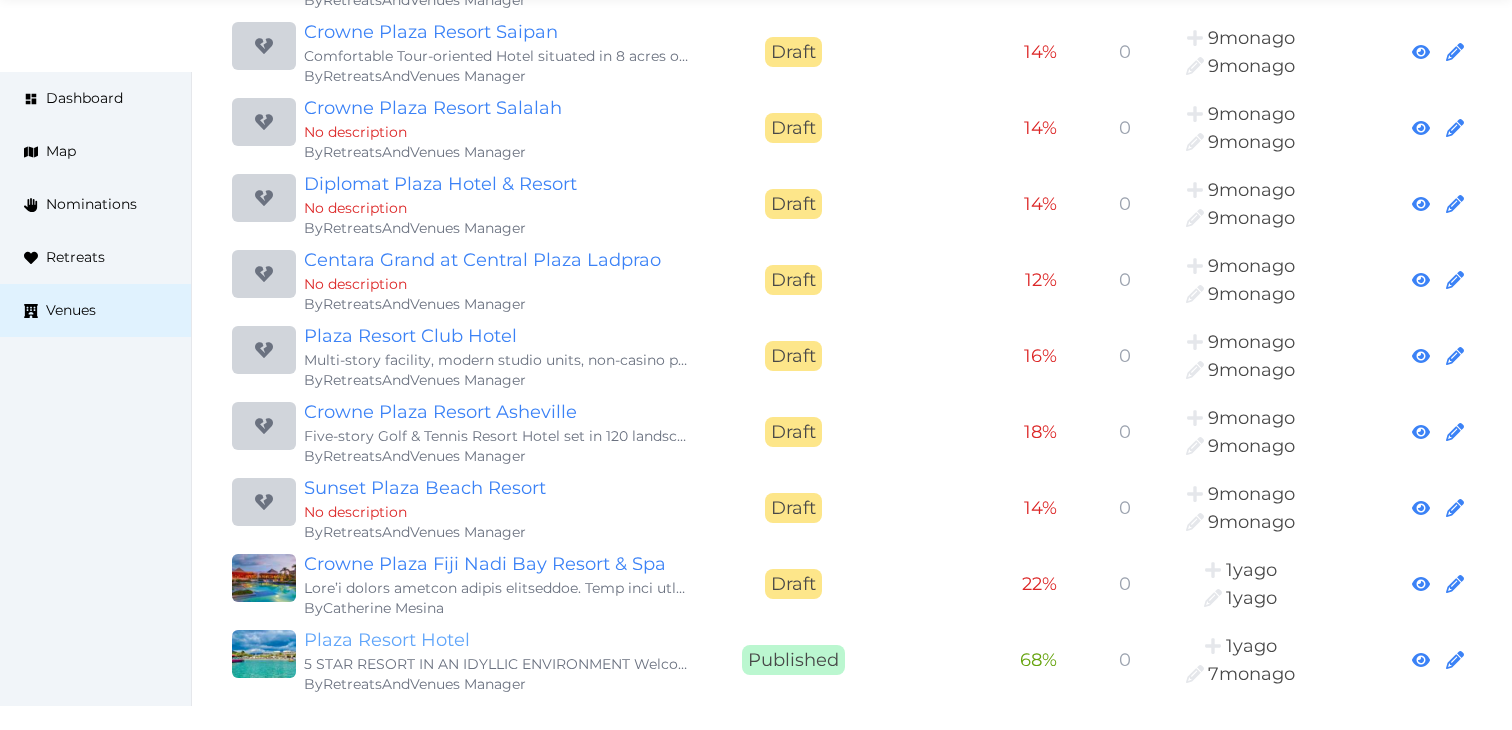 click on "Plaza Resort Hotel" at bounding box center (496, 640) 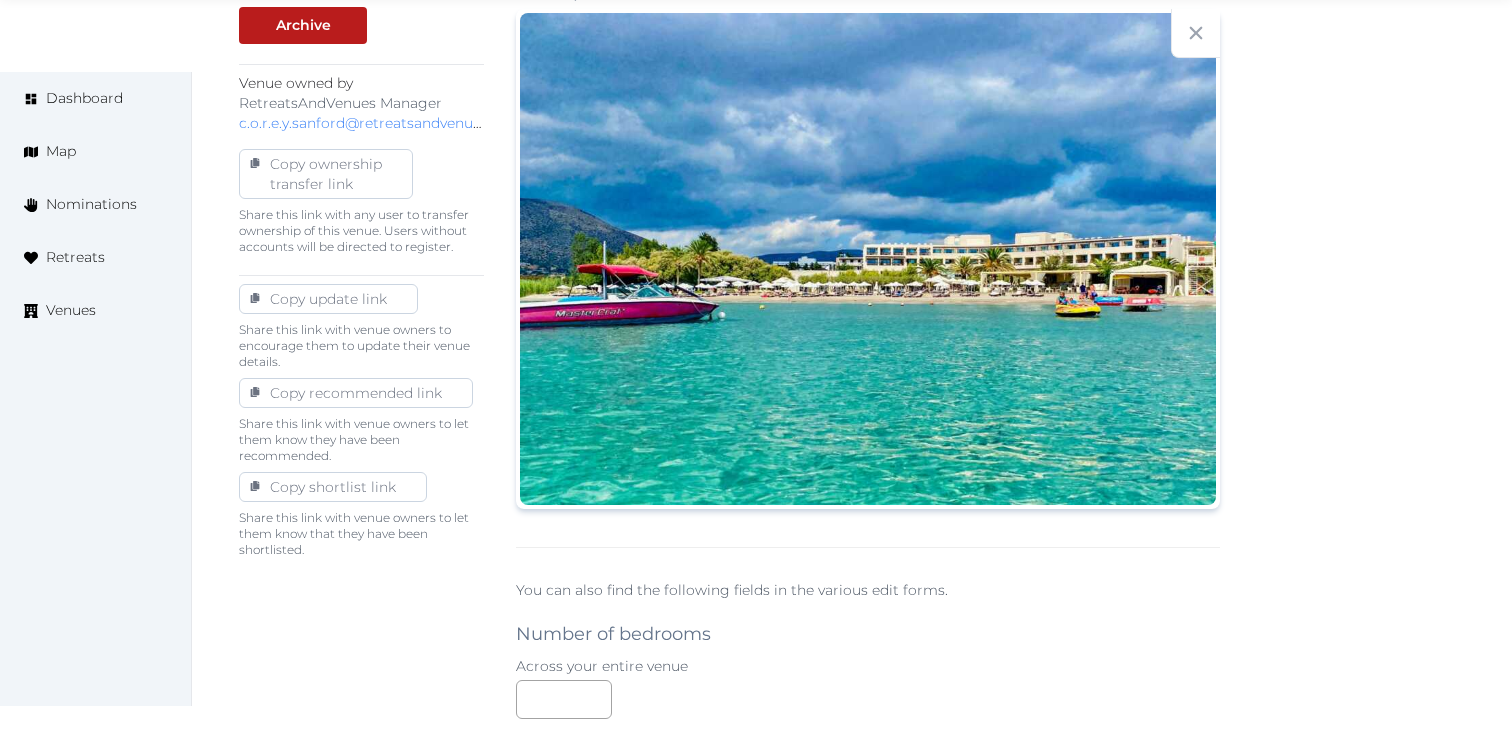 scroll, scrollTop: 945, scrollLeft: 0, axis: vertical 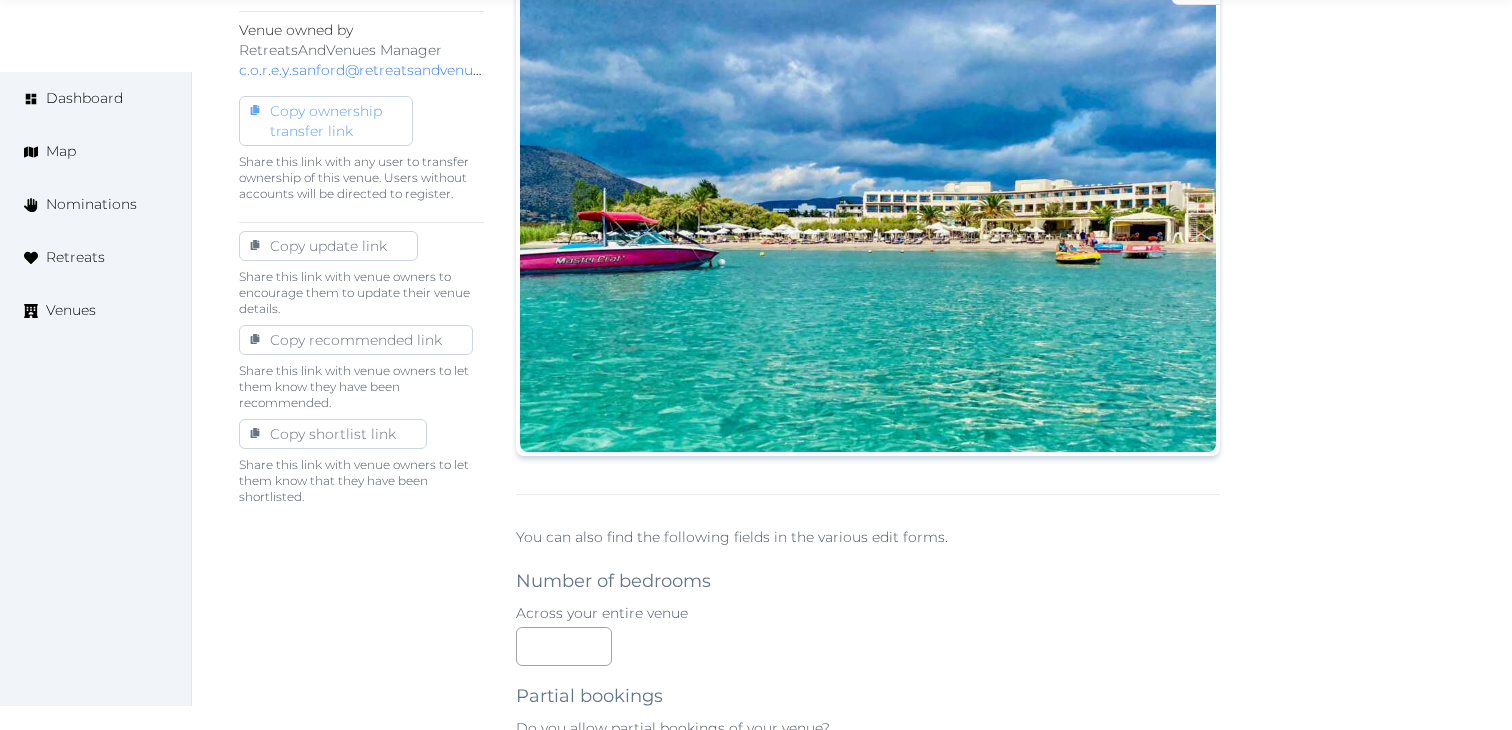 click on "Copy ownership transfer link" at bounding box center (326, 121) 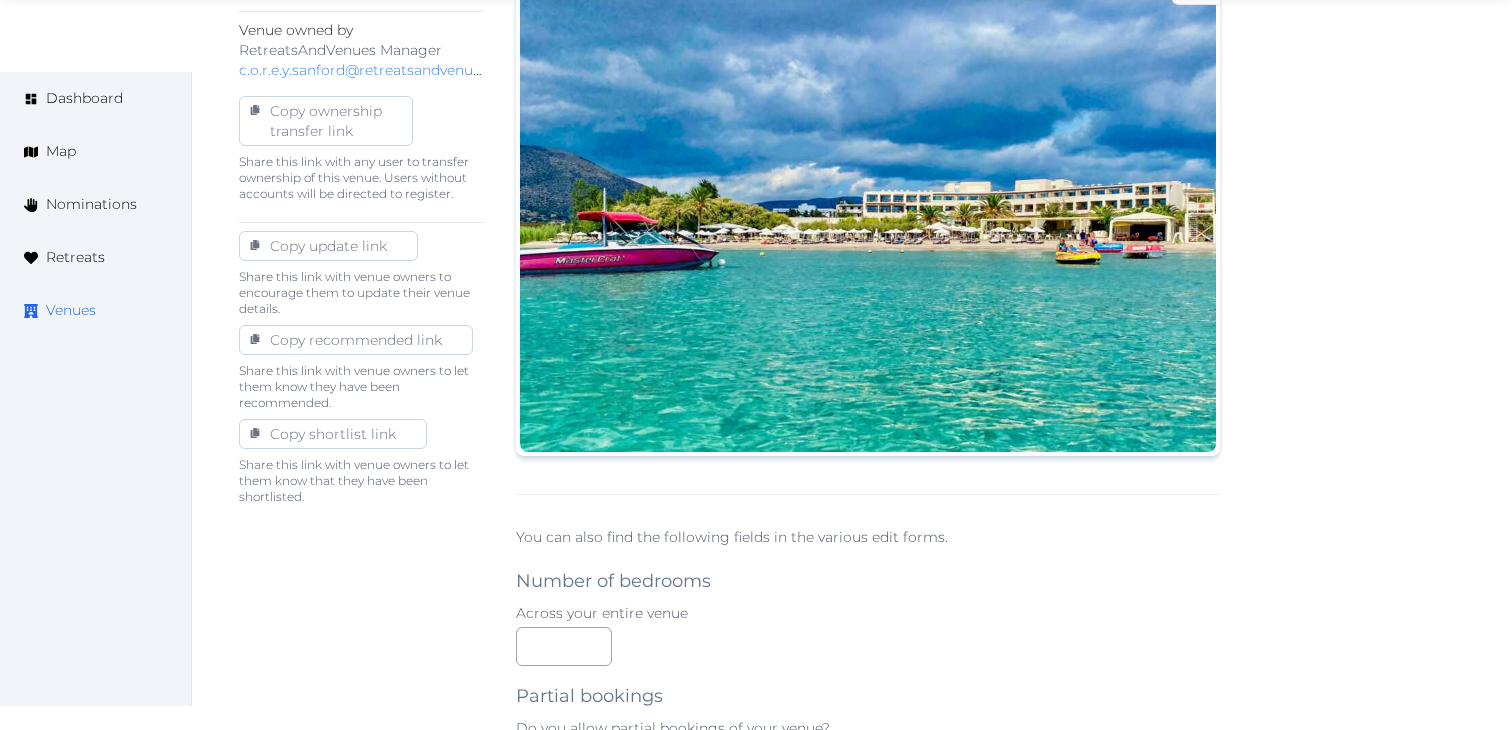click on "Venues" at bounding box center [95, 310] 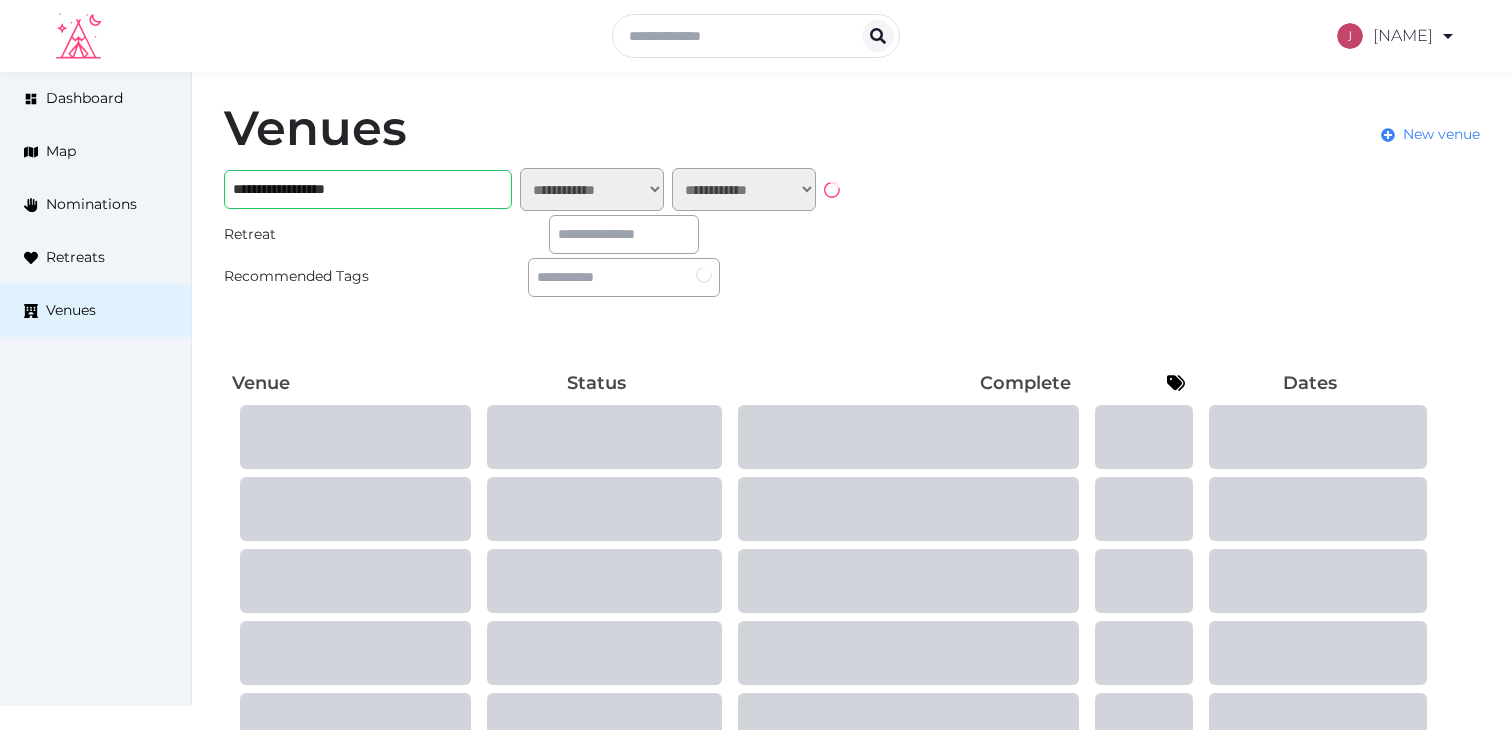 scroll, scrollTop: 0, scrollLeft: 0, axis: both 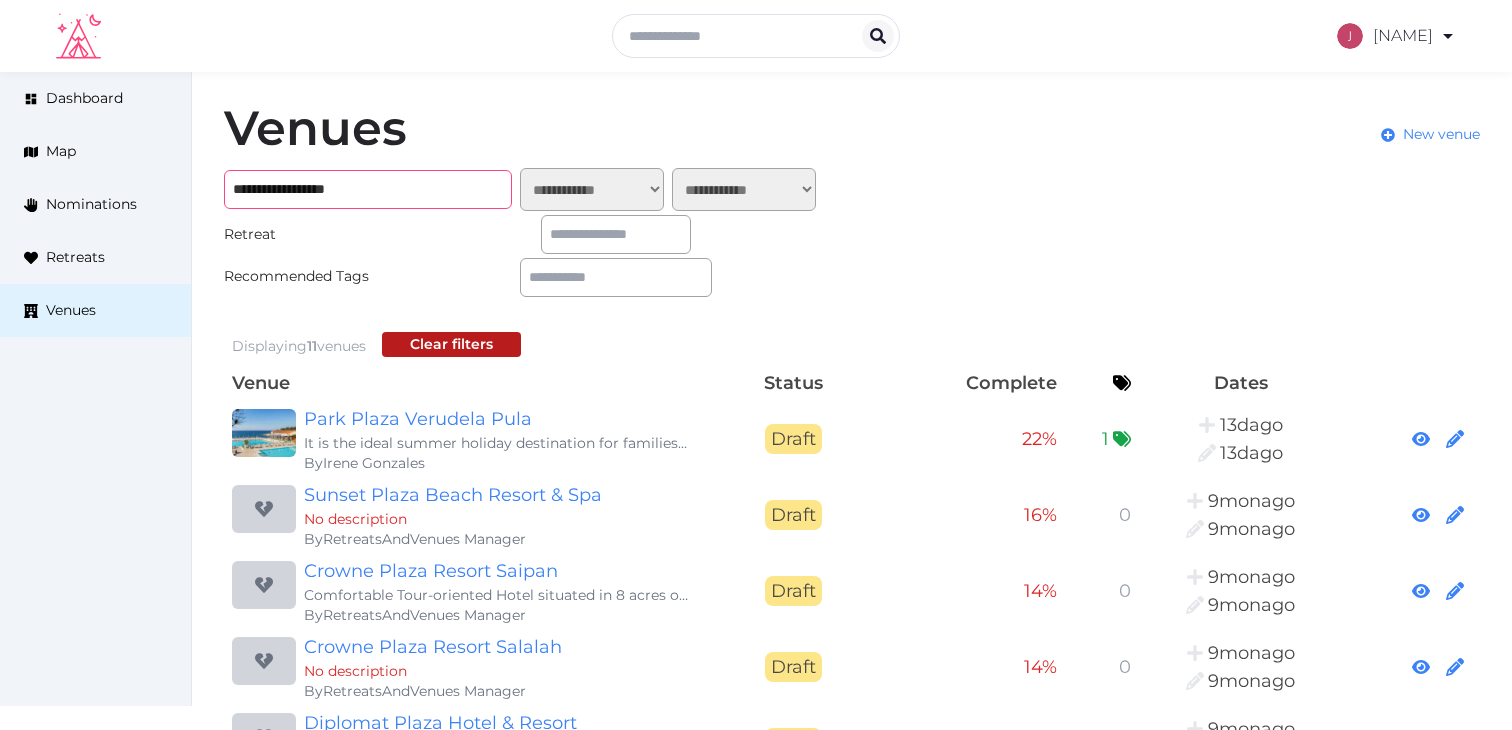 click on "**********" at bounding box center [368, 189] 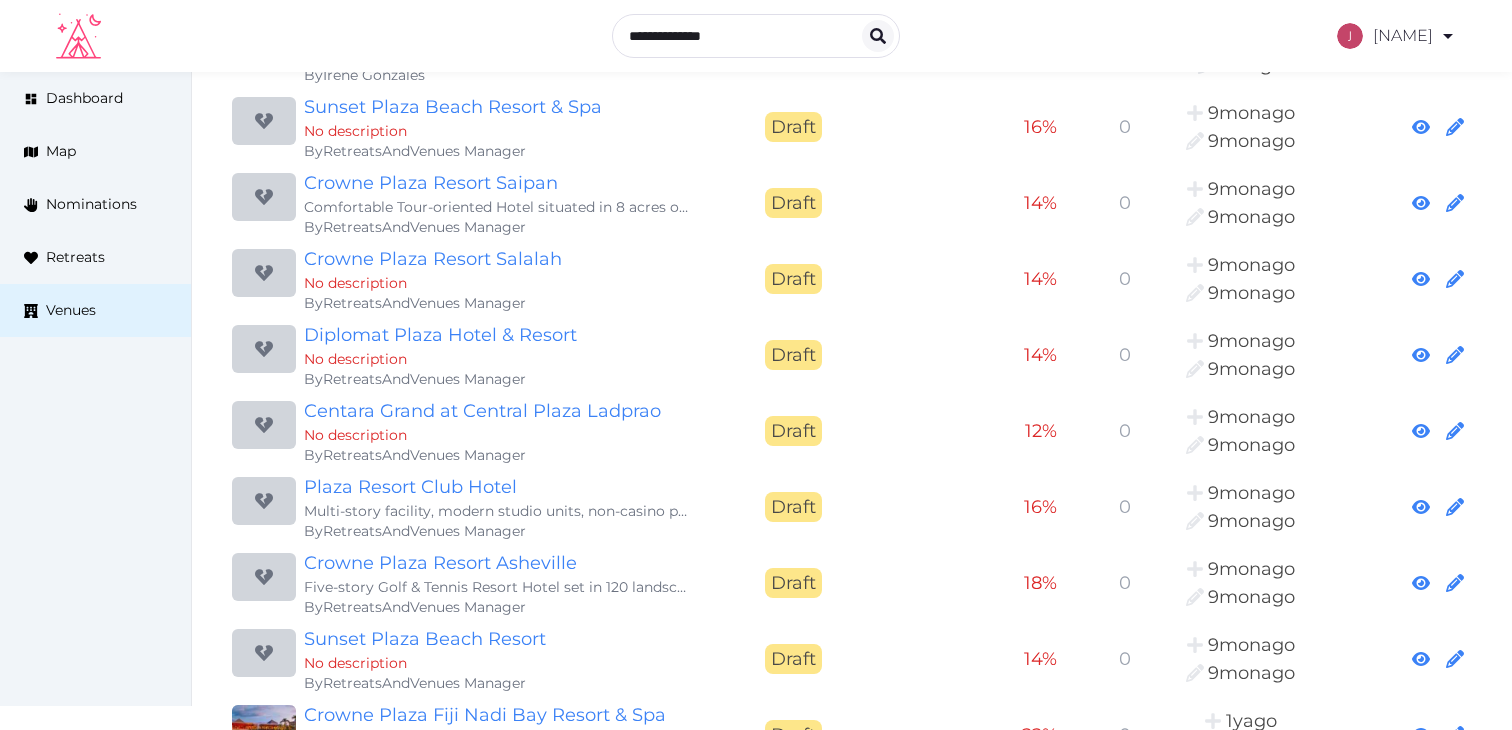 scroll, scrollTop: 0, scrollLeft: 0, axis: both 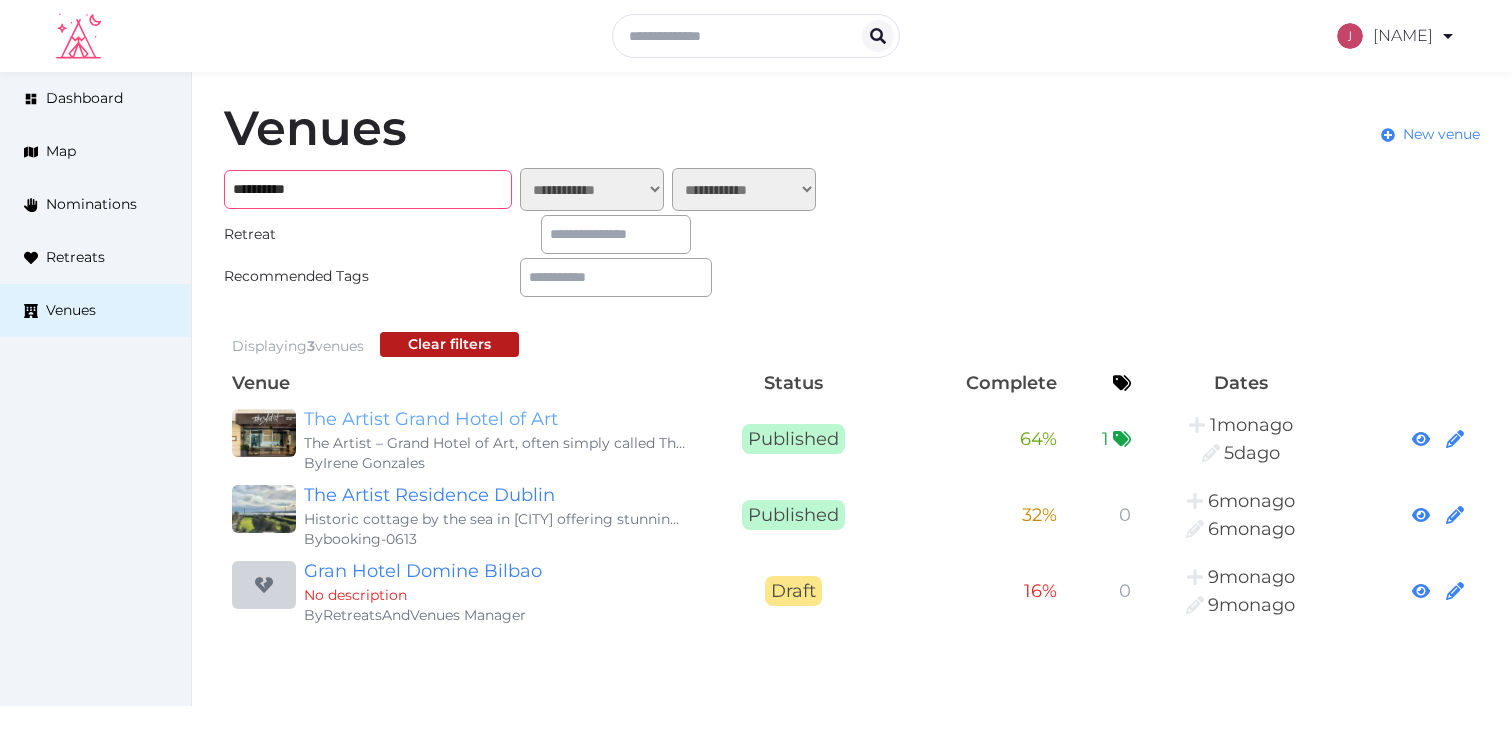 type on "**********" 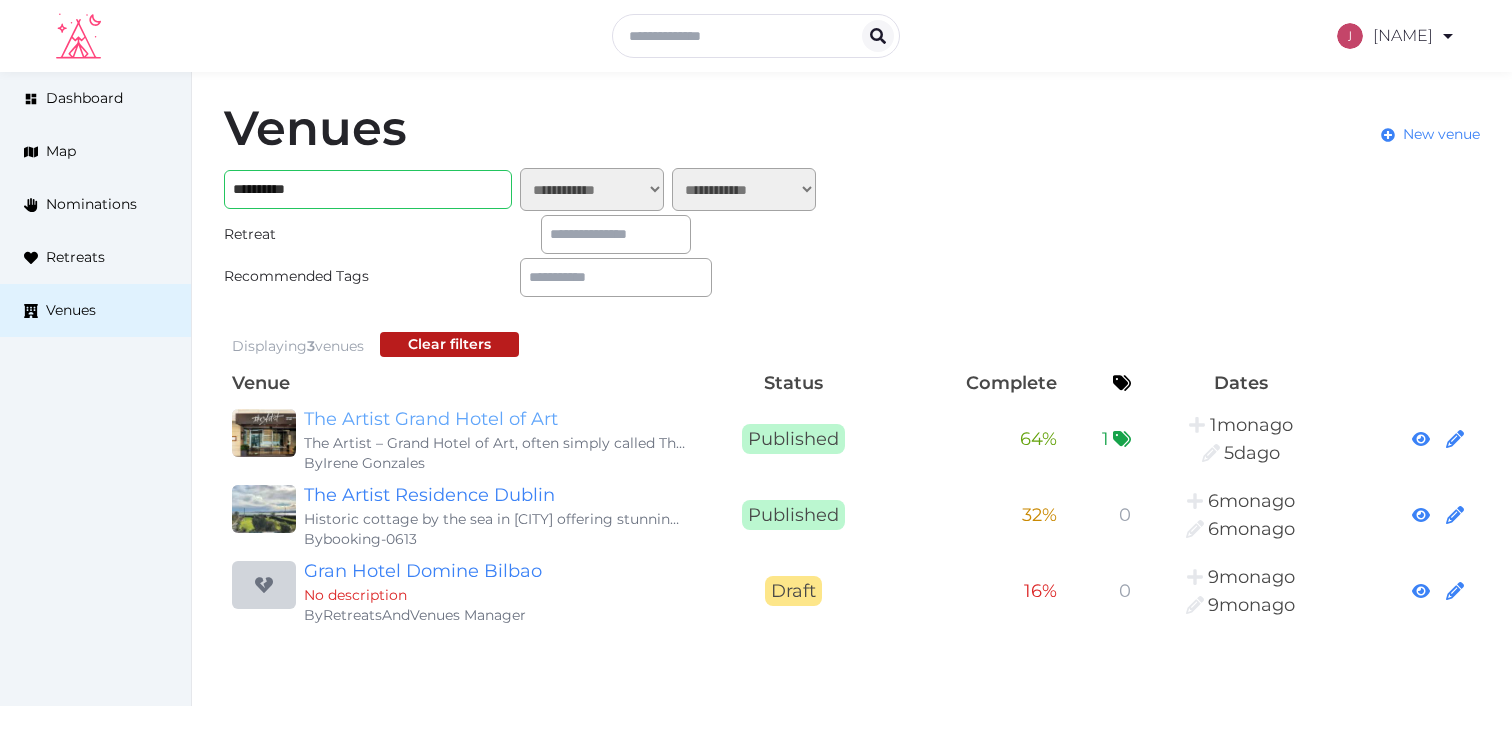 click on "The Artist Grand Hotel of Art" at bounding box center (496, 419) 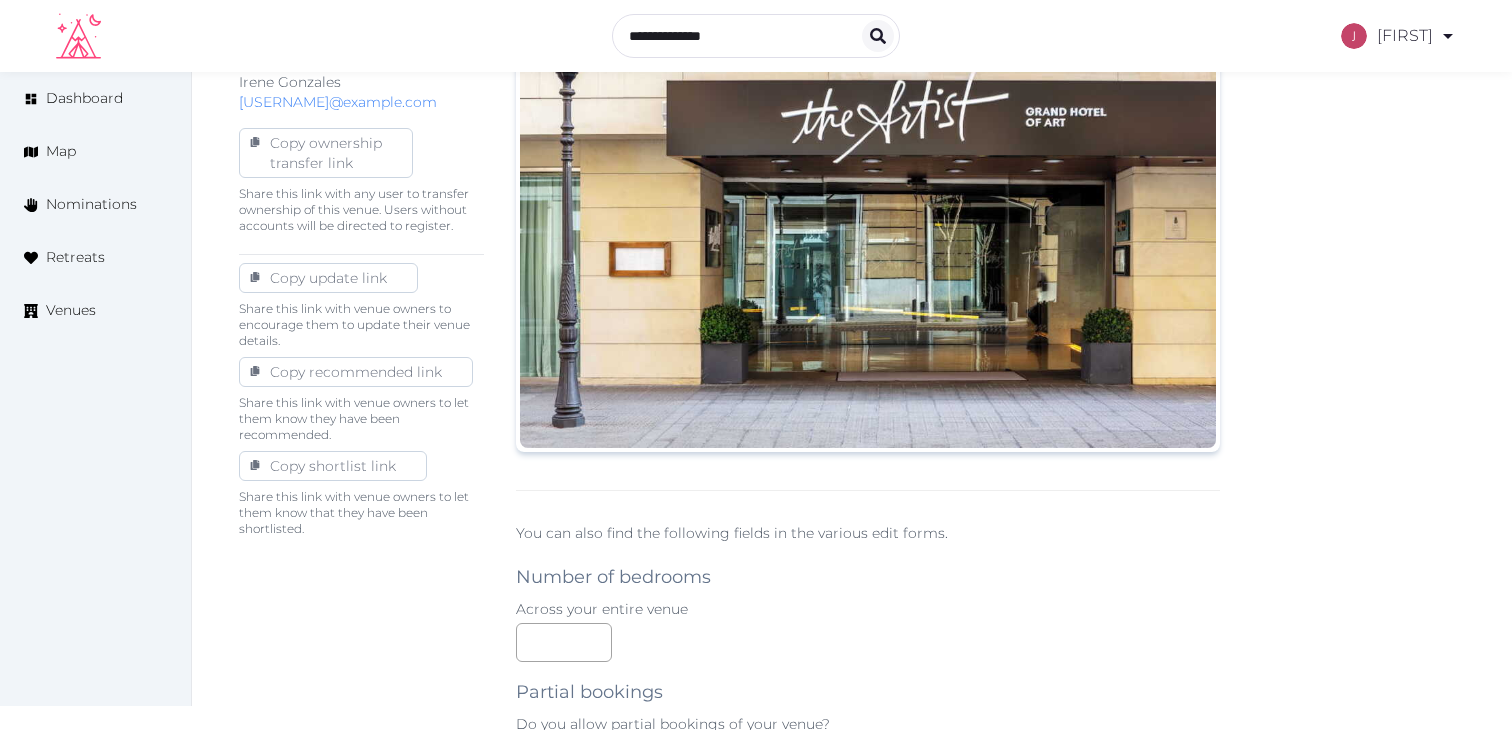 scroll, scrollTop: 755, scrollLeft: 0, axis: vertical 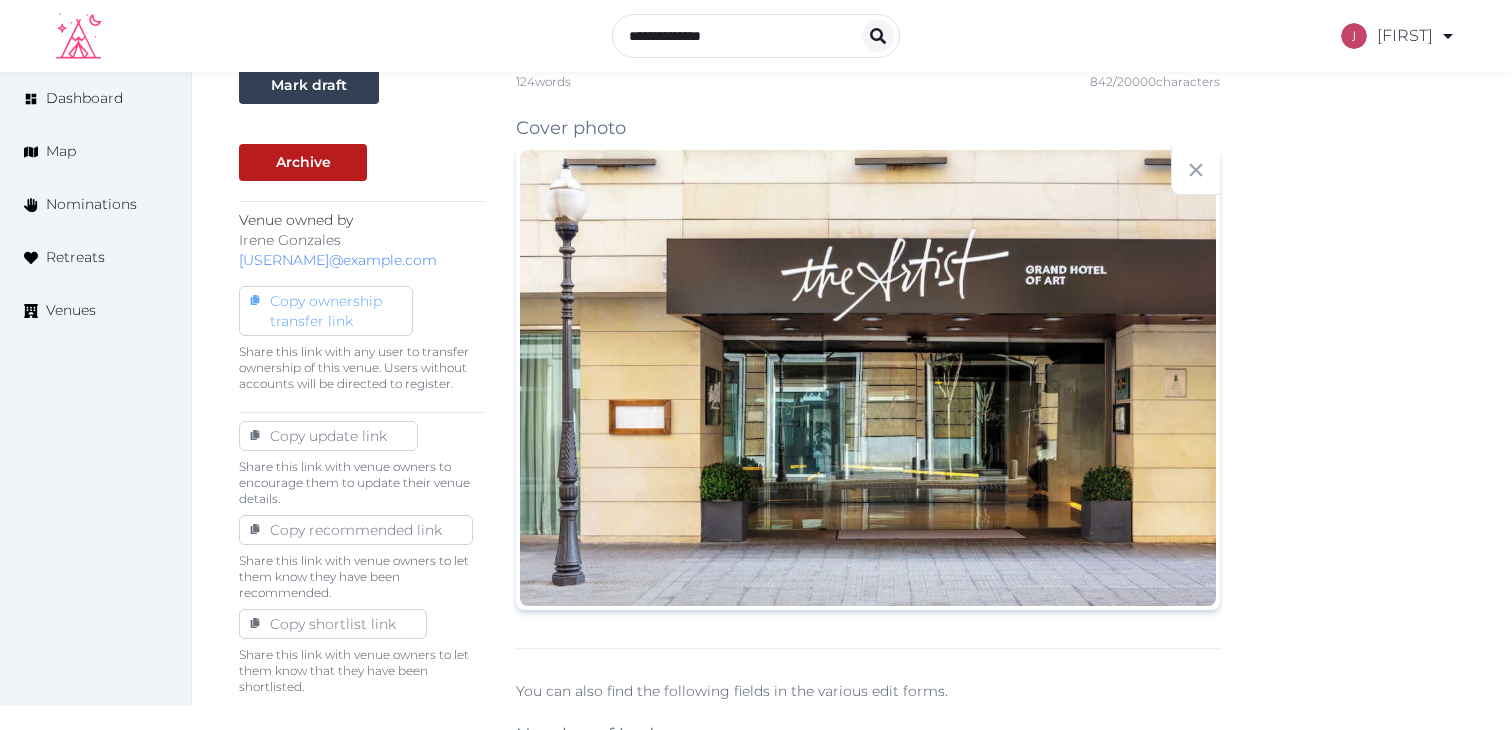 click on "Copy ownership transfer link" at bounding box center (326, 311) 